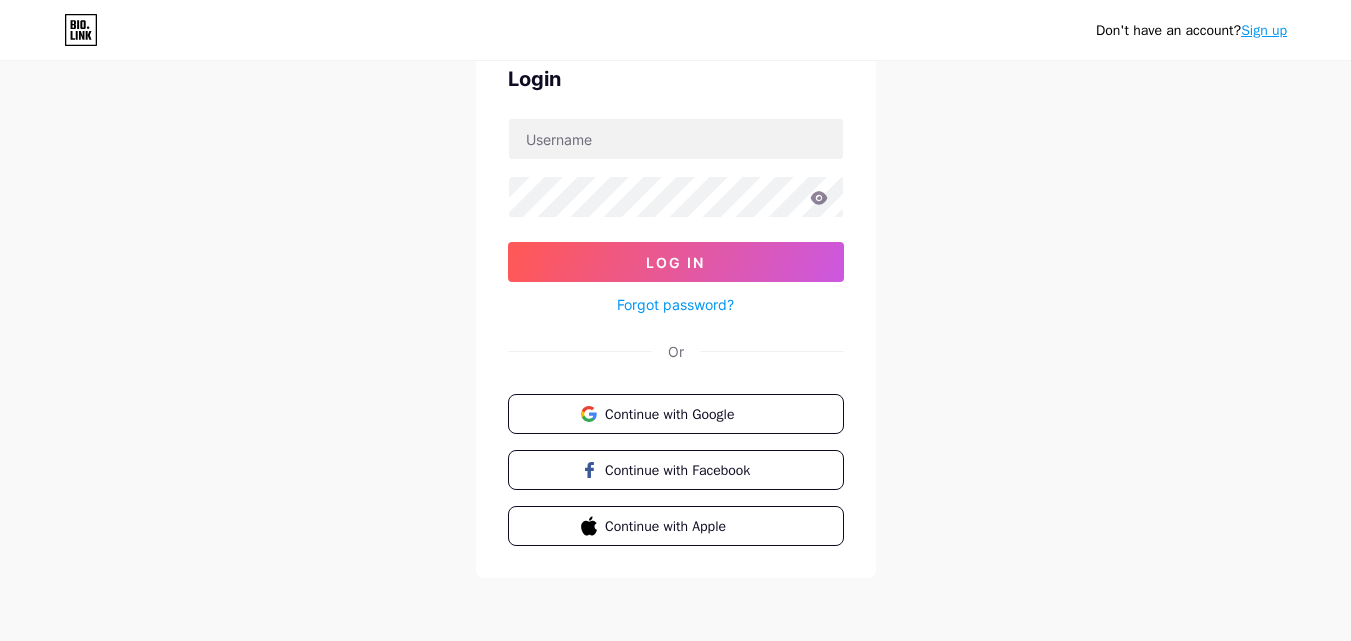 scroll, scrollTop: 96, scrollLeft: 0, axis: vertical 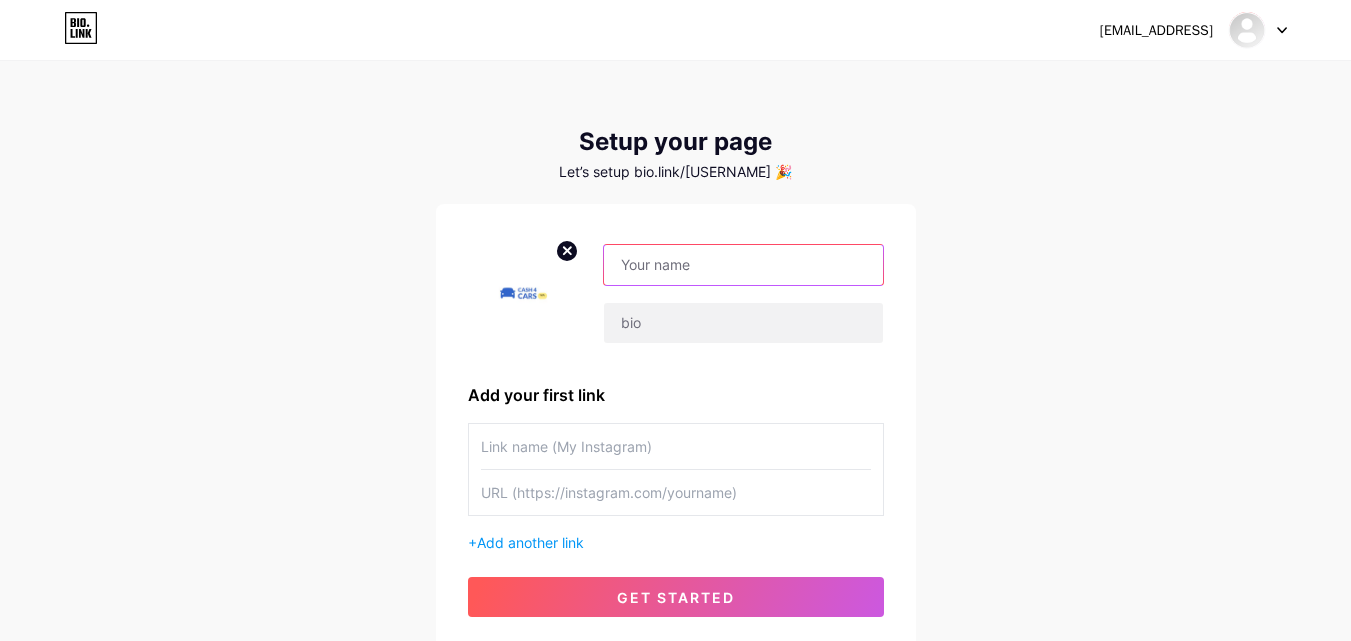 click at bounding box center (743, 265) 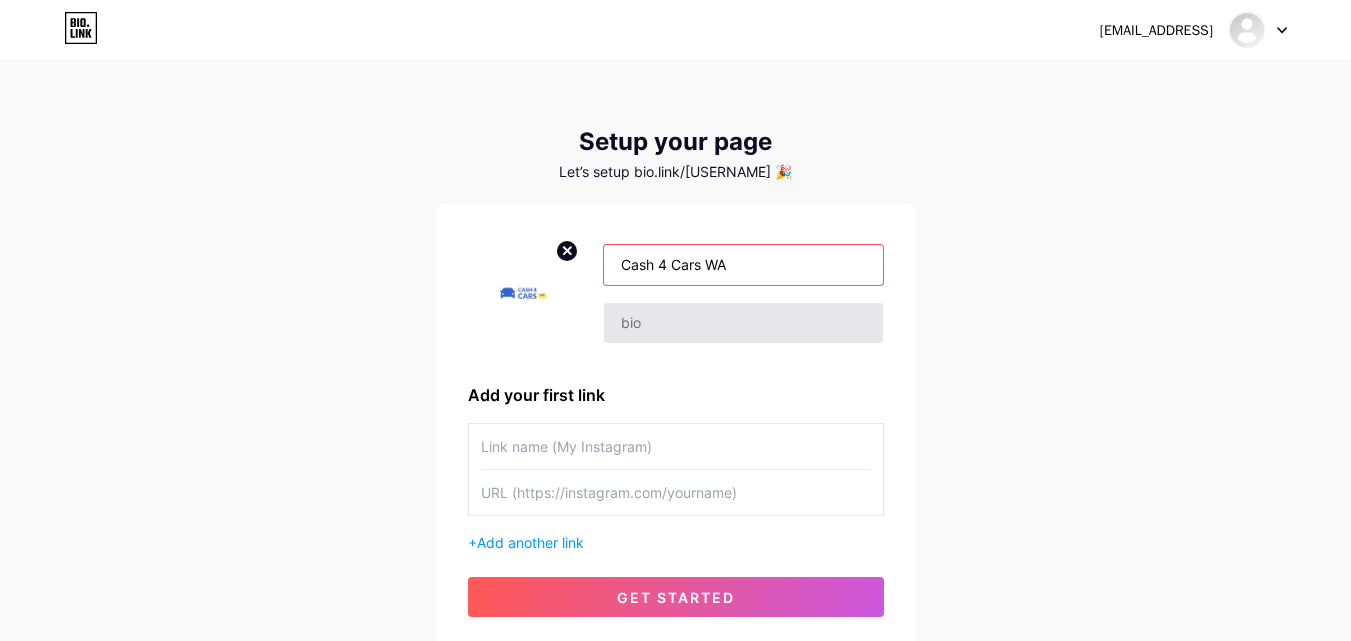 type on "Cash 4 Cars WA" 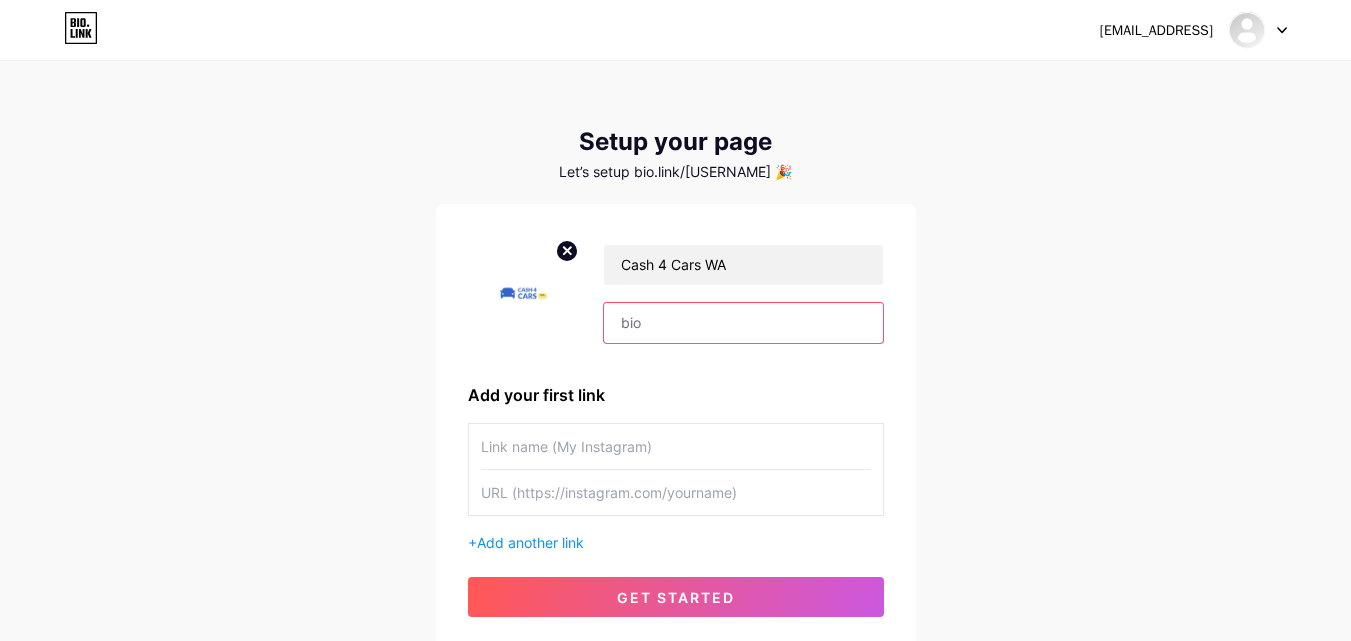 click at bounding box center [743, 323] 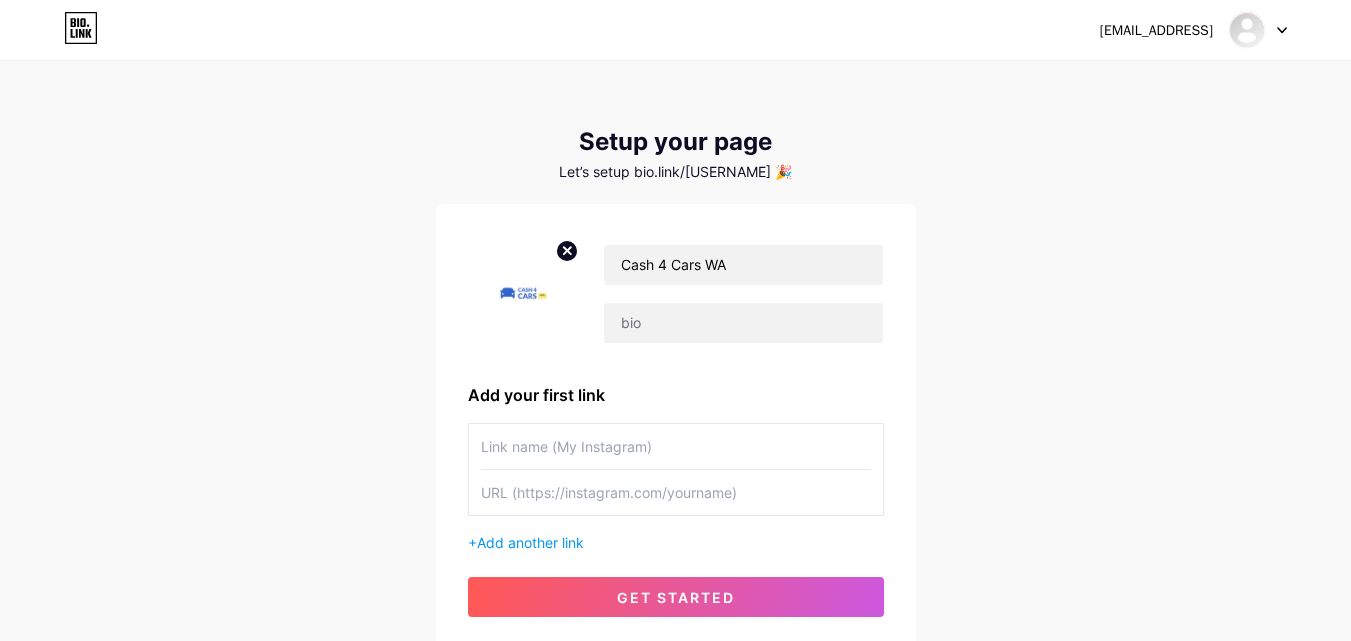 click at bounding box center (676, 446) 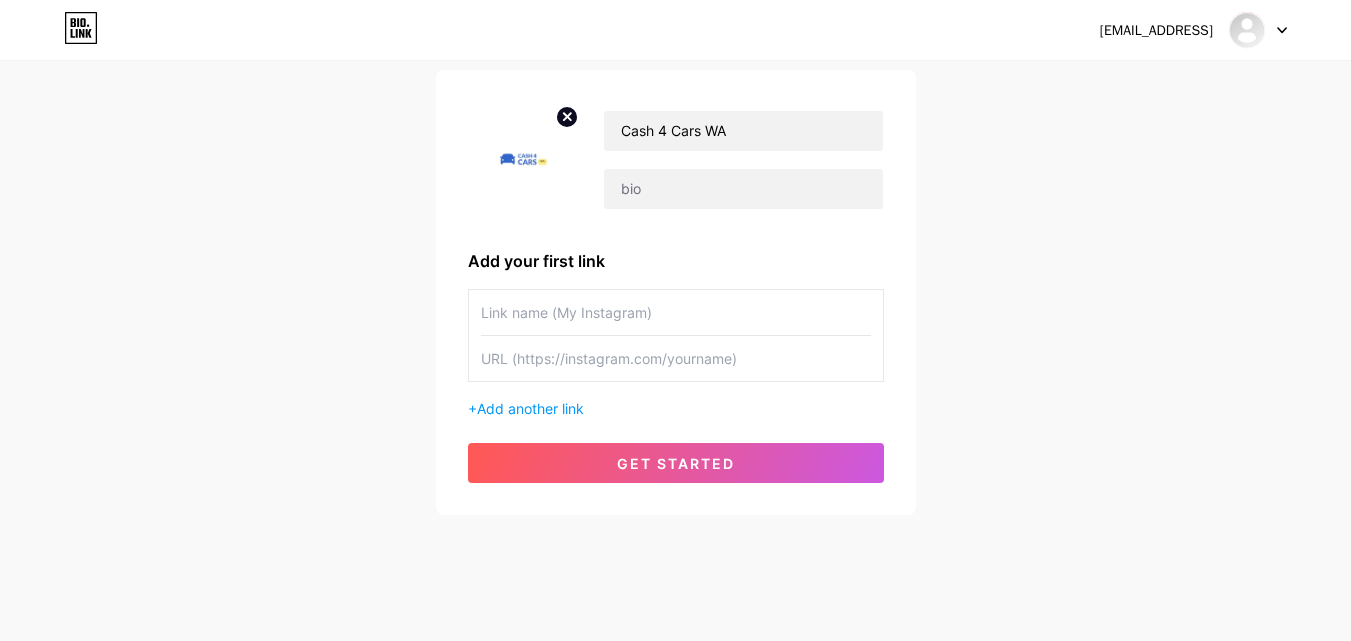 scroll, scrollTop: 133, scrollLeft: 0, axis: vertical 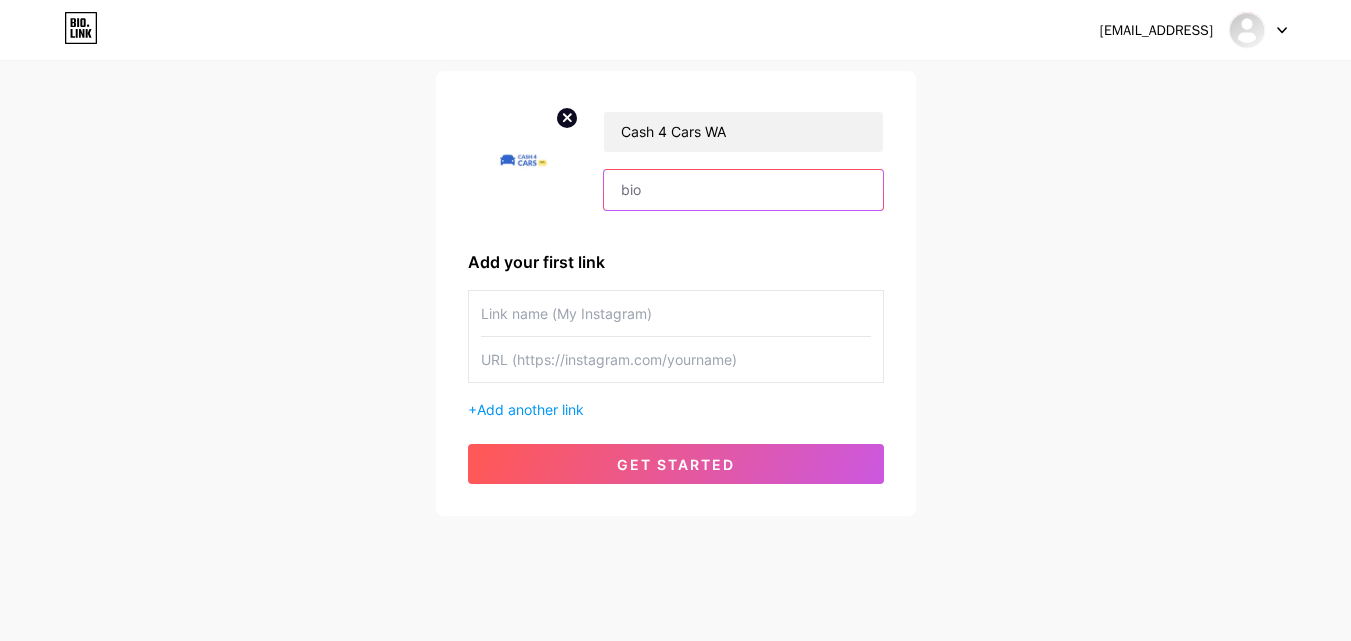 click at bounding box center [743, 190] 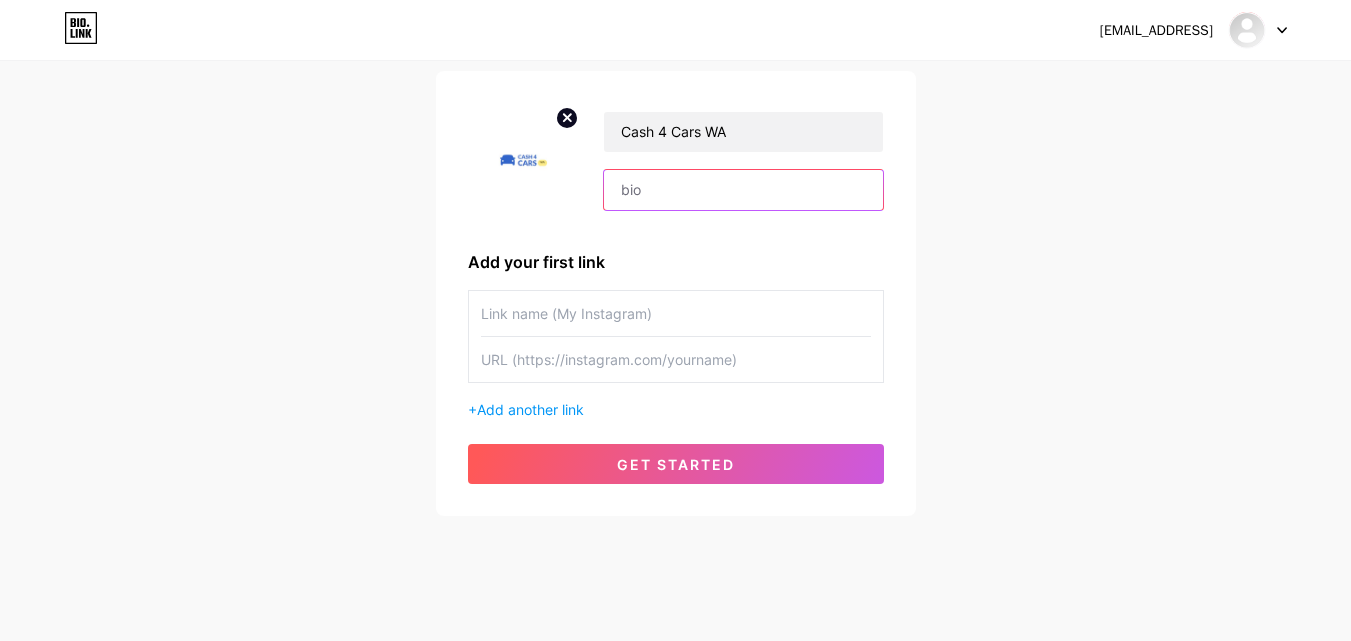 paste on "Cash 4 Cars WA offers the Cash For Cars services with same-day pickup. We are accepting all kinds of vehicles, whether they're running or not. You will receive a competitive price and free removal of your car from your place. Our team is friendly, professional, and always ready to help. We ensure that there are no delays in giving you the money. Call us at [PHONE_NUMBER]." 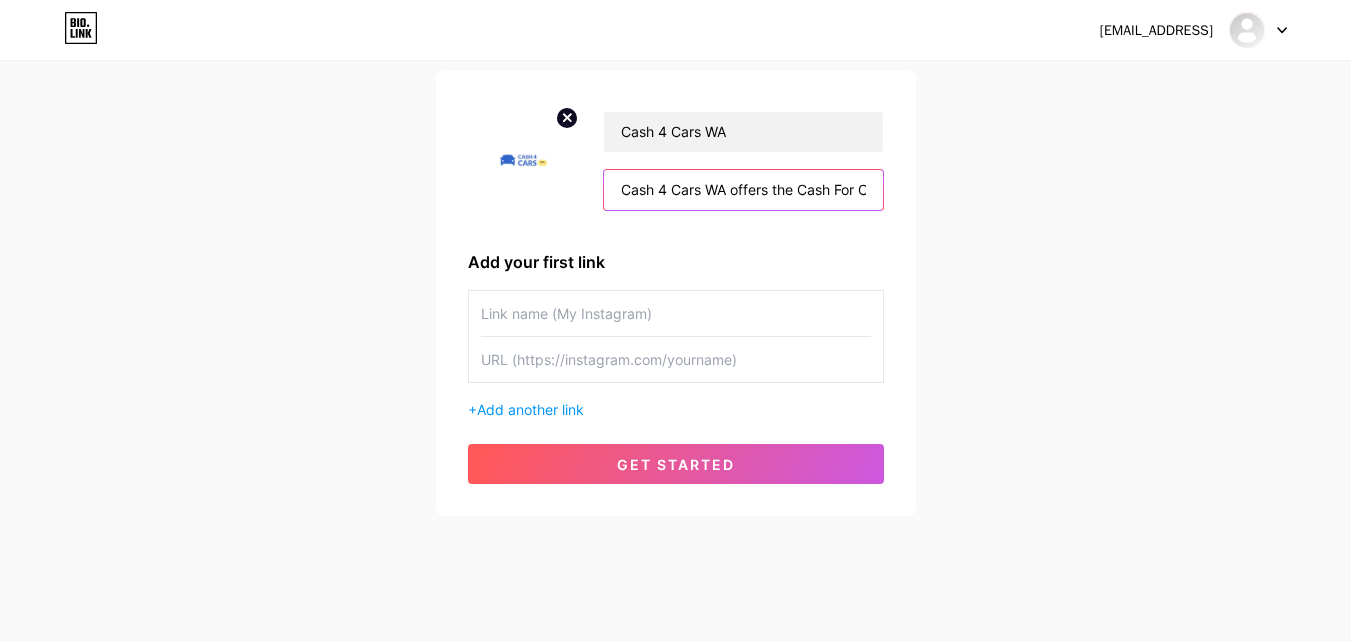 scroll, scrollTop: 0, scrollLeft: 2208, axis: horizontal 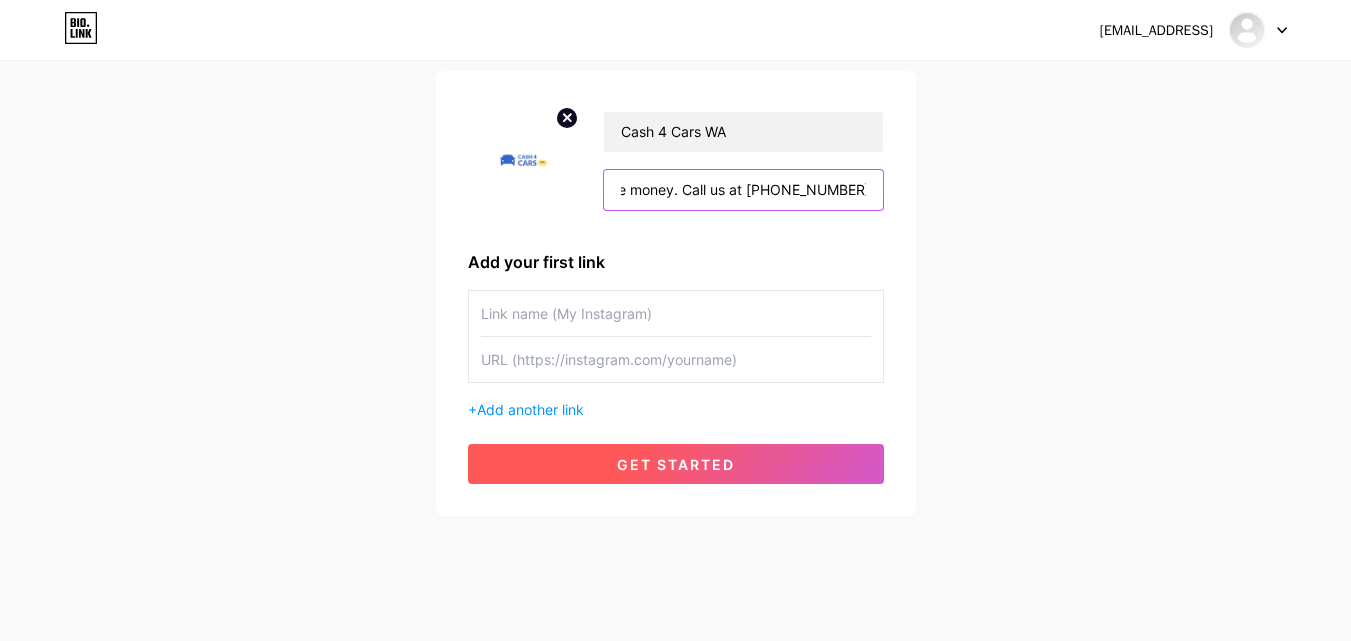 type on "Cash 4 Cars WA offers the Cash For Cars services with same-day pickup. We are accepting all kinds of vehicles, whether they're running or not. You will receive a competitive price and free removal of your car from your place. Our team is friendly, professional, and always ready to help. We ensure that there are no delays in giving you the money. Call us at [PHONE_NUMBER]." 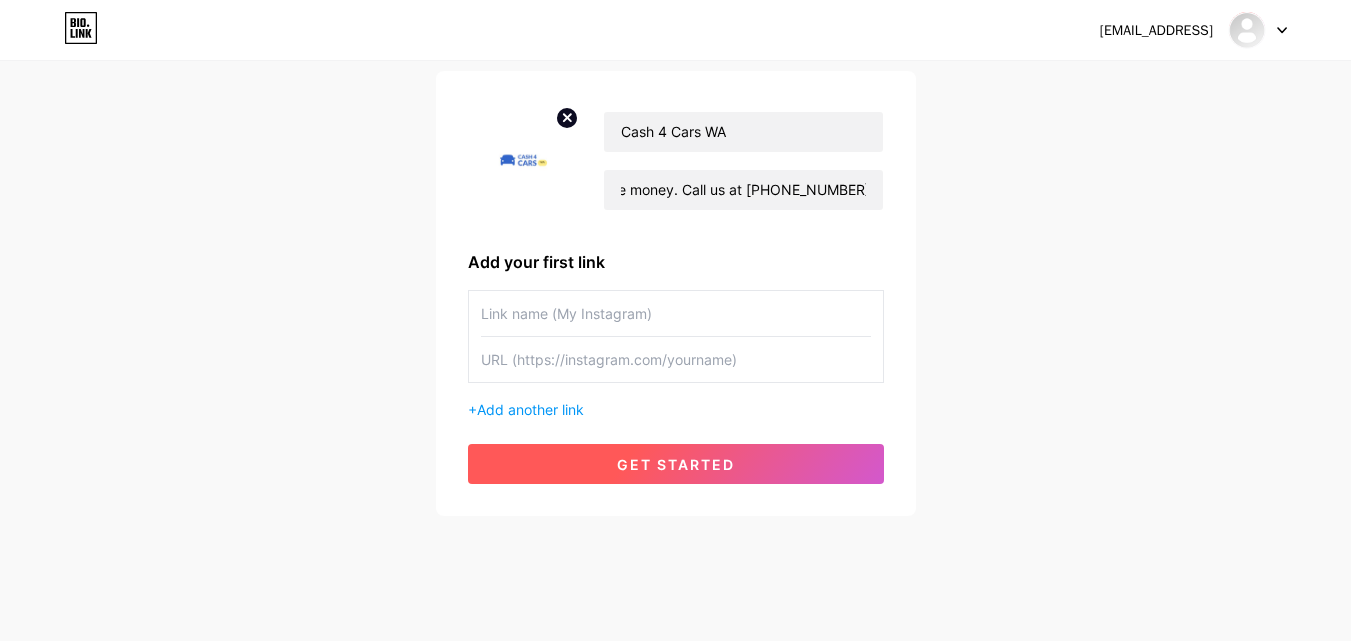 scroll, scrollTop: 0, scrollLeft: 0, axis: both 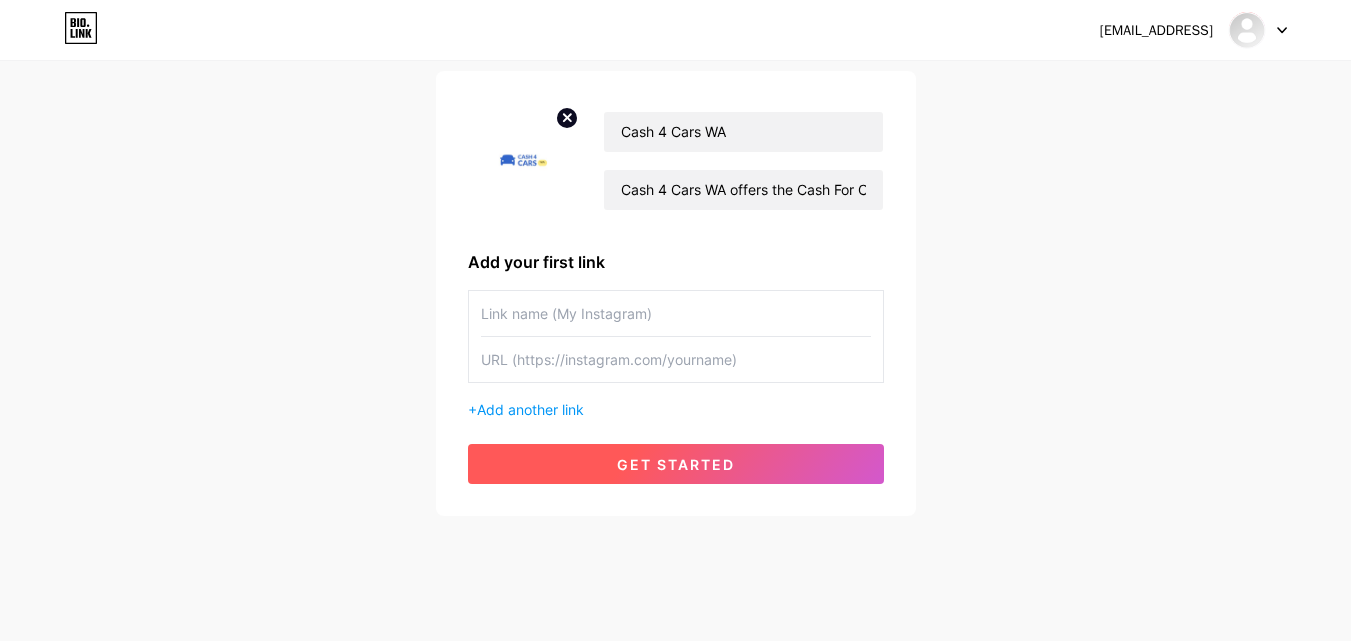 click on "get started" at bounding box center [676, 464] 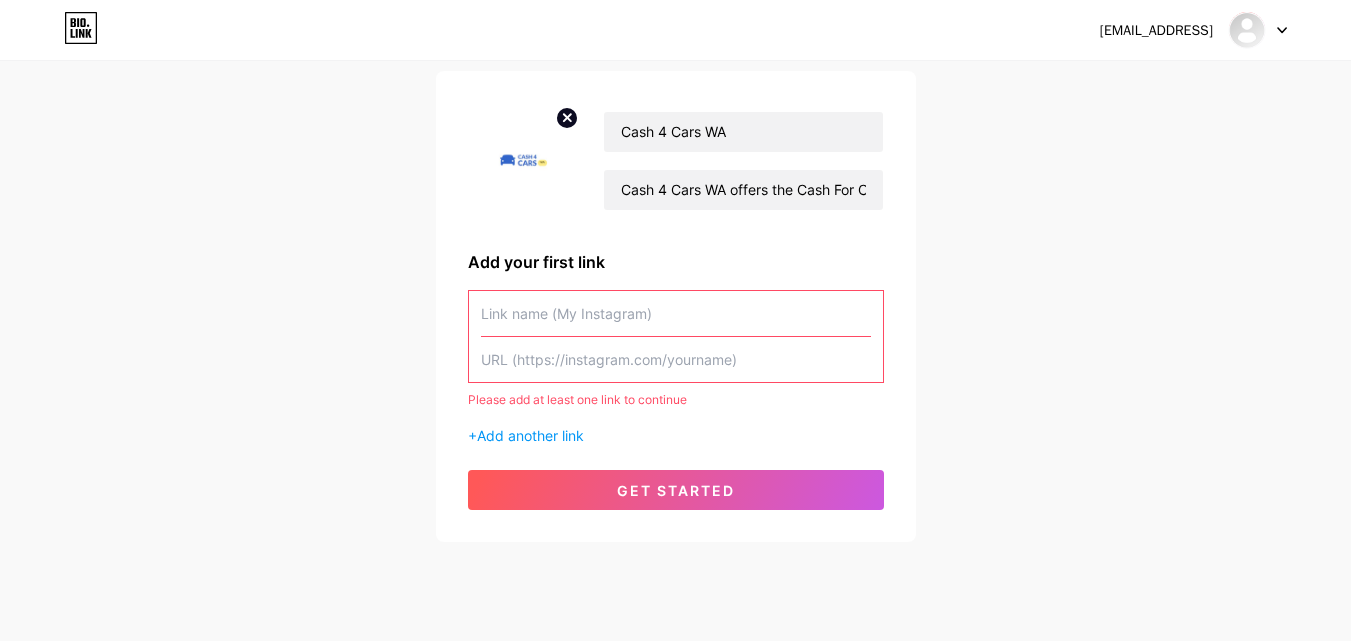 click at bounding box center [676, 313] 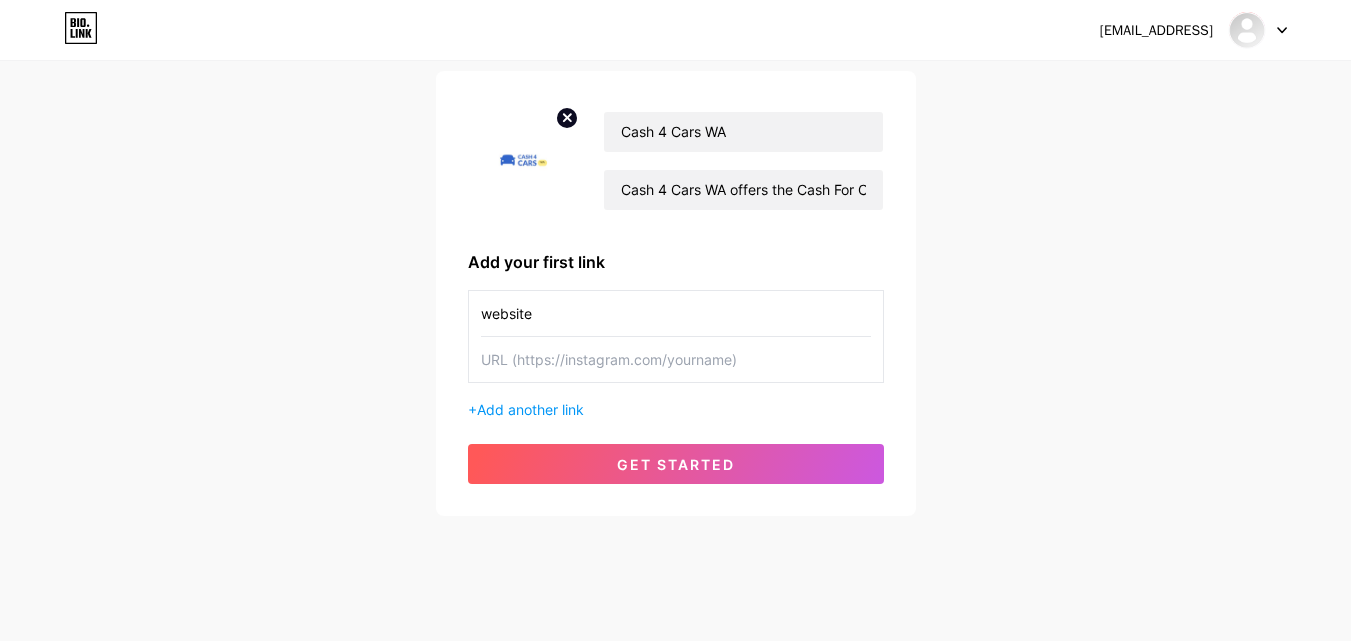 type on "website" 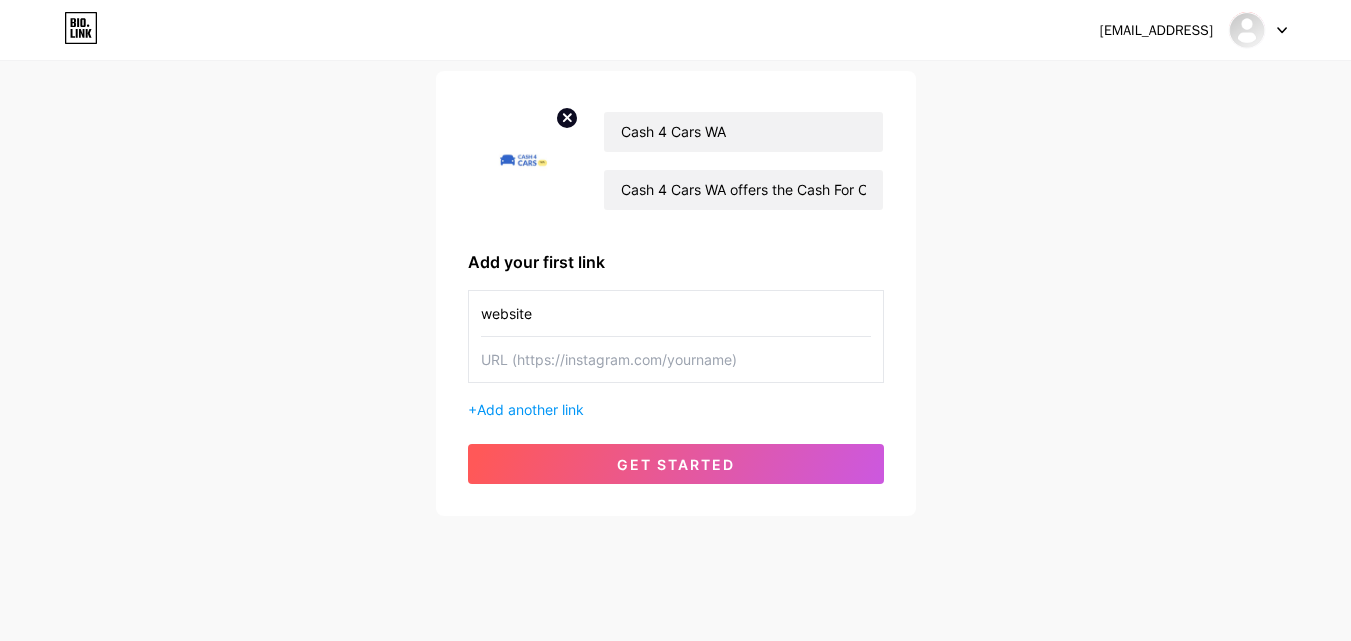 click at bounding box center (676, 313) 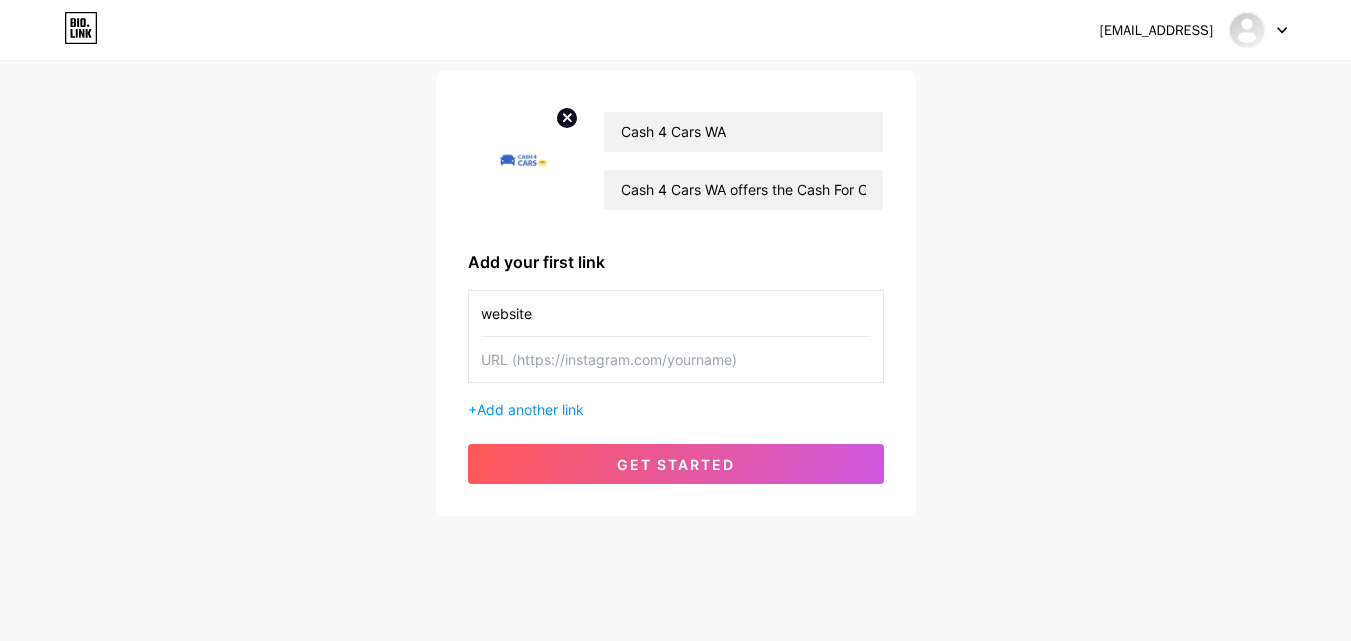 paste on "https://cash4cars-wa.com.au/" 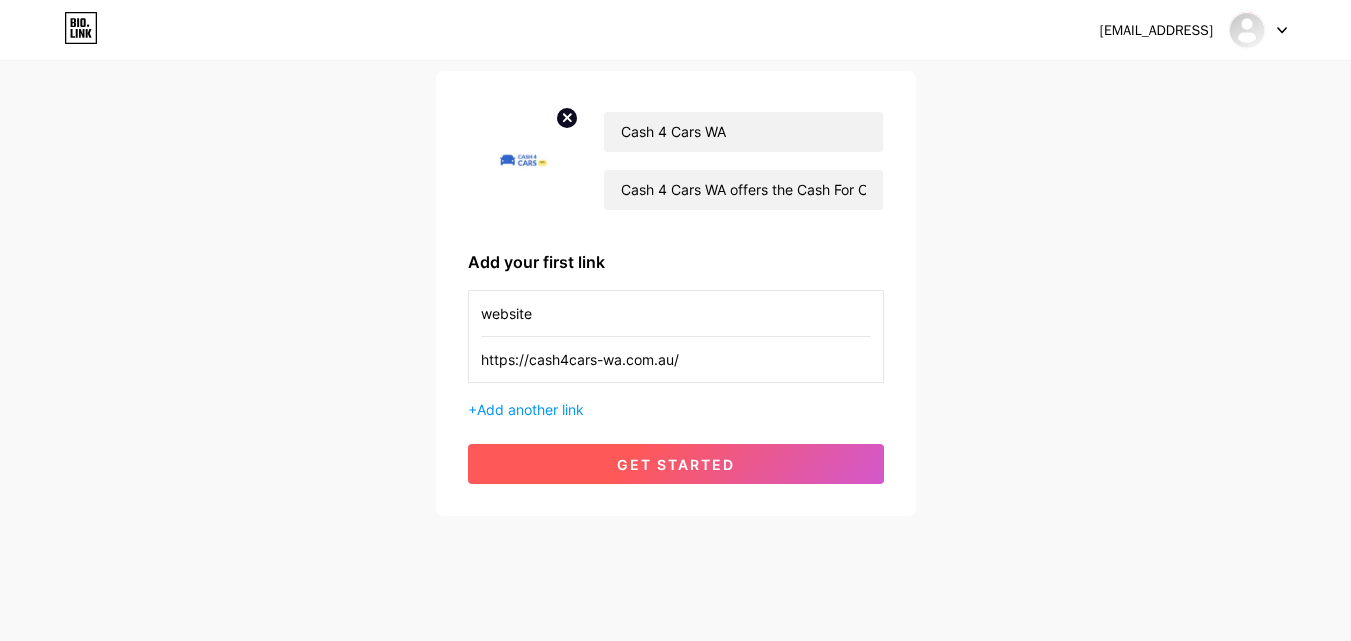type on "https://cash4cars-wa.com.au/" 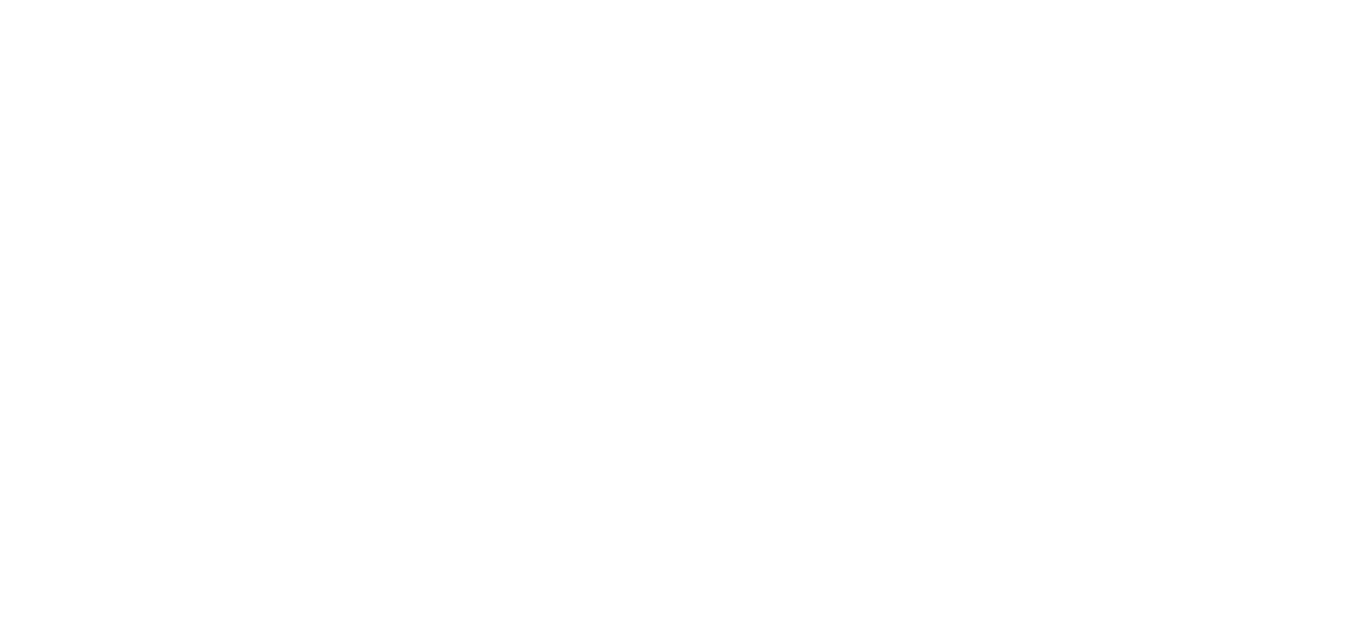 scroll, scrollTop: 0, scrollLeft: 0, axis: both 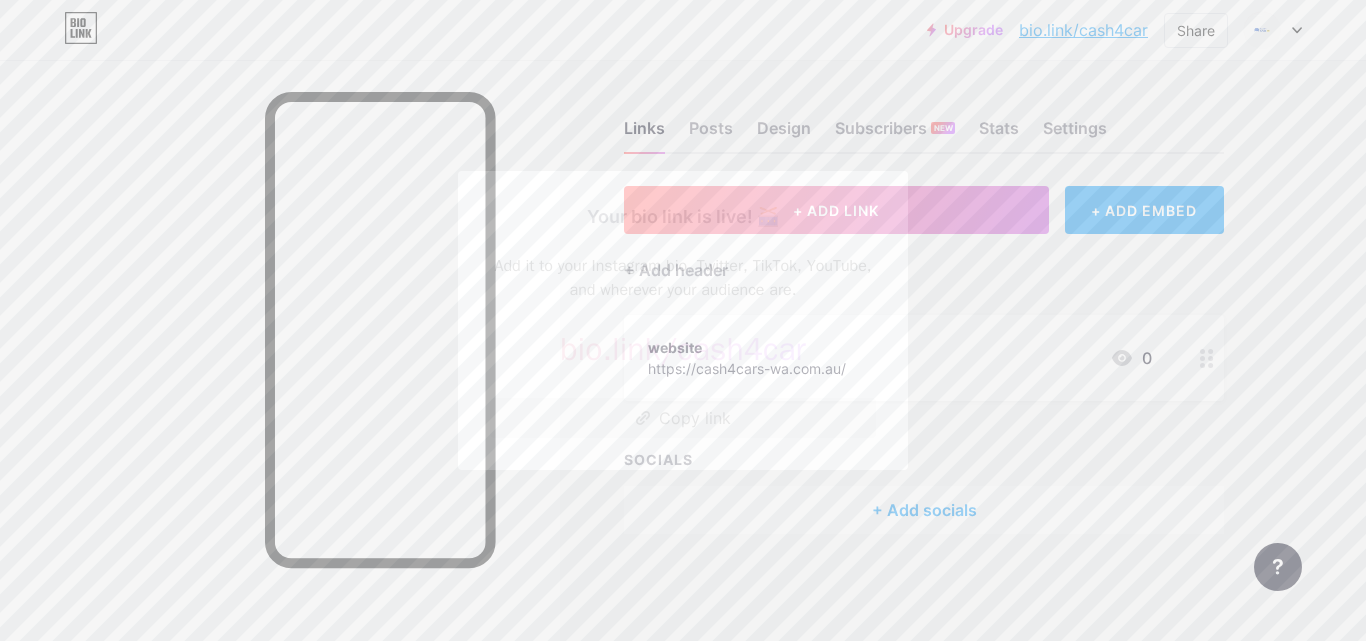 click on "Copy link" at bounding box center (683, 418) 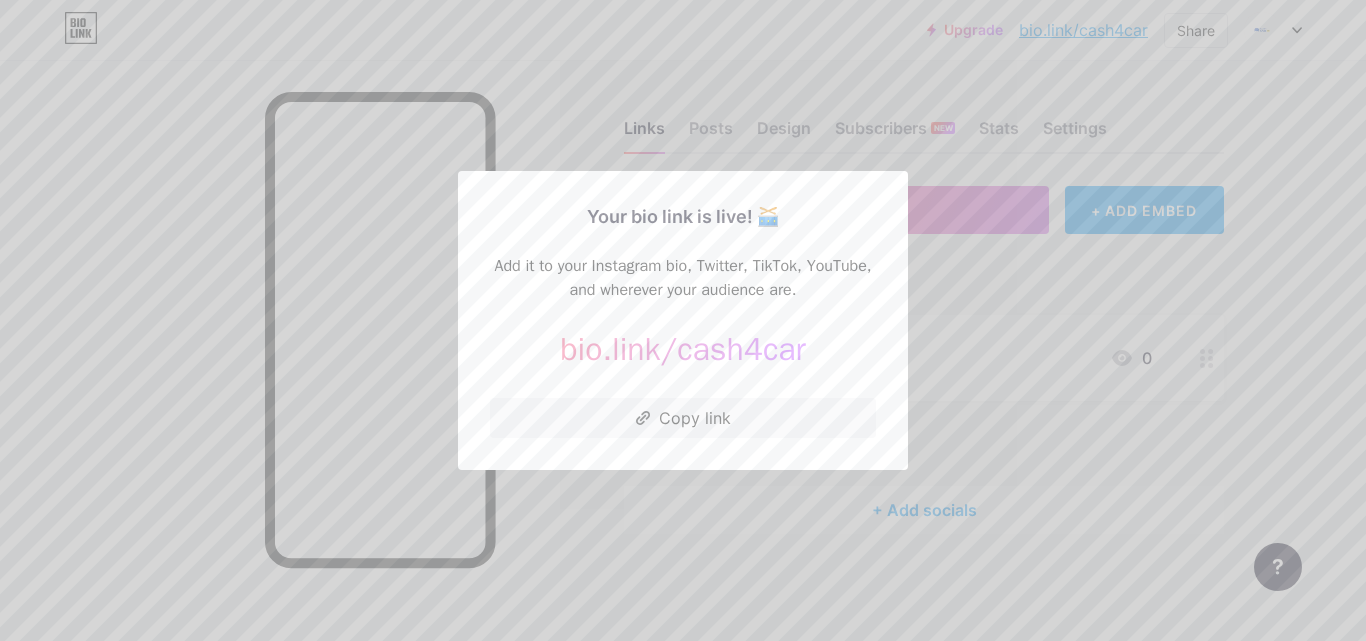 click at bounding box center (683, 320) 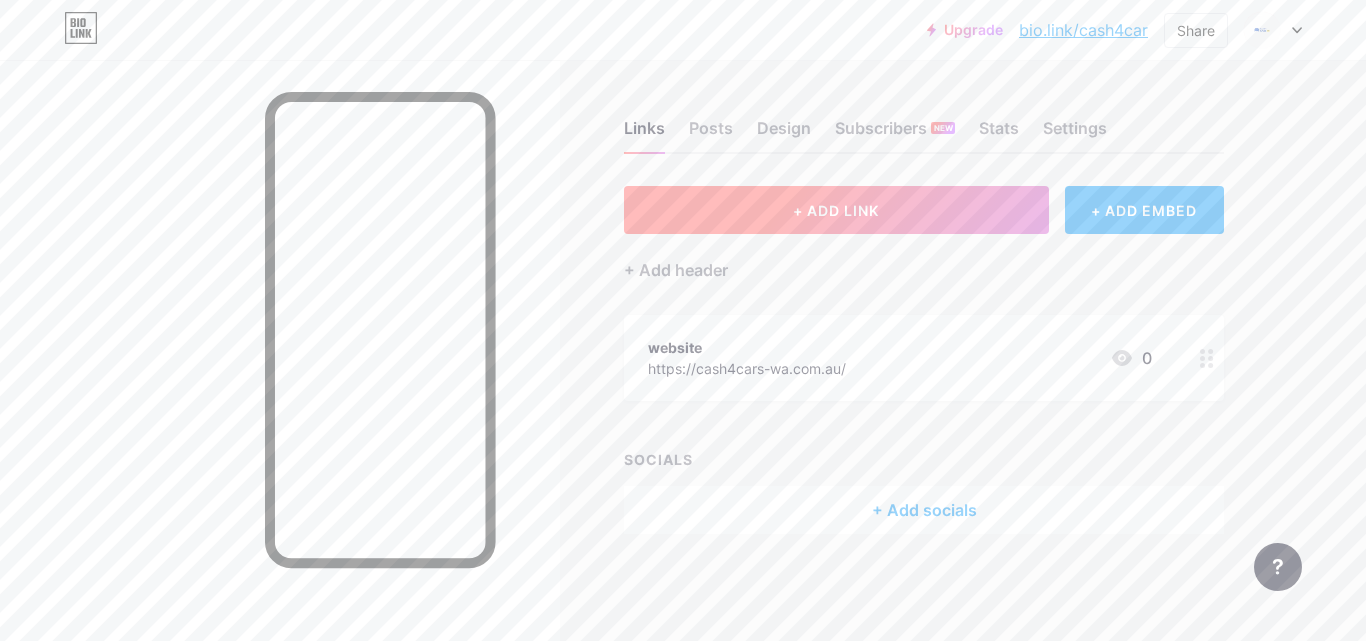 click on "+ ADD LINK" at bounding box center [836, 210] 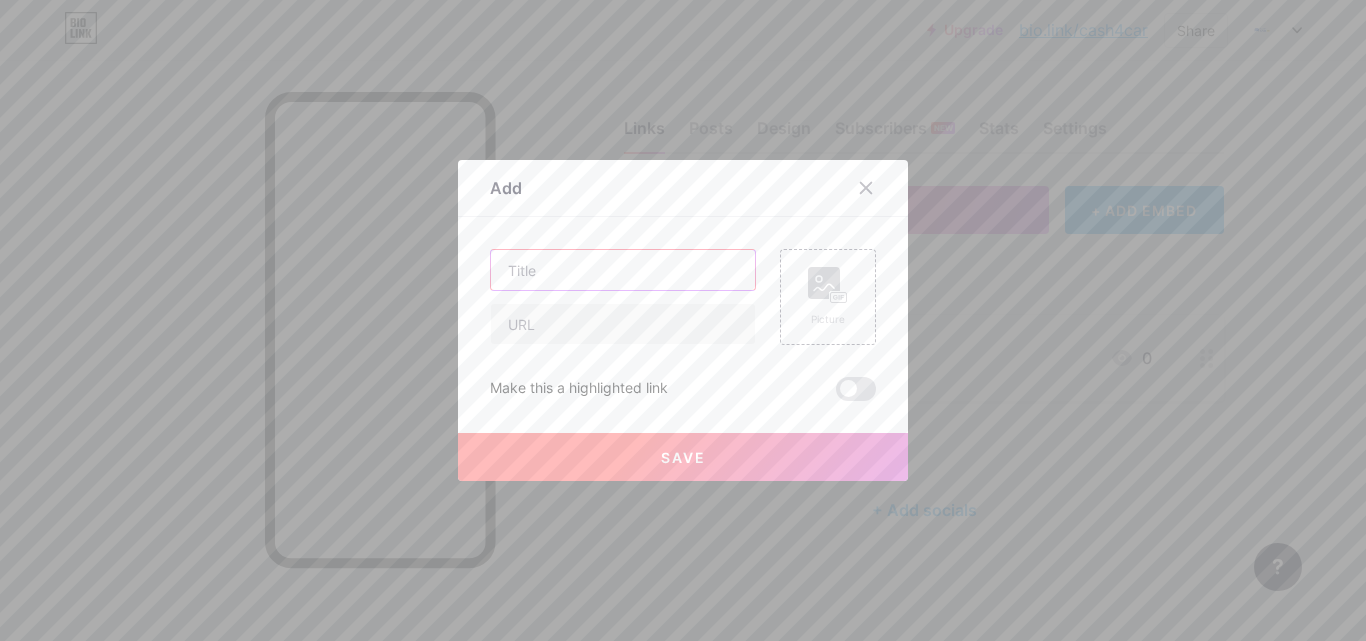 click at bounding box center (623, 270) 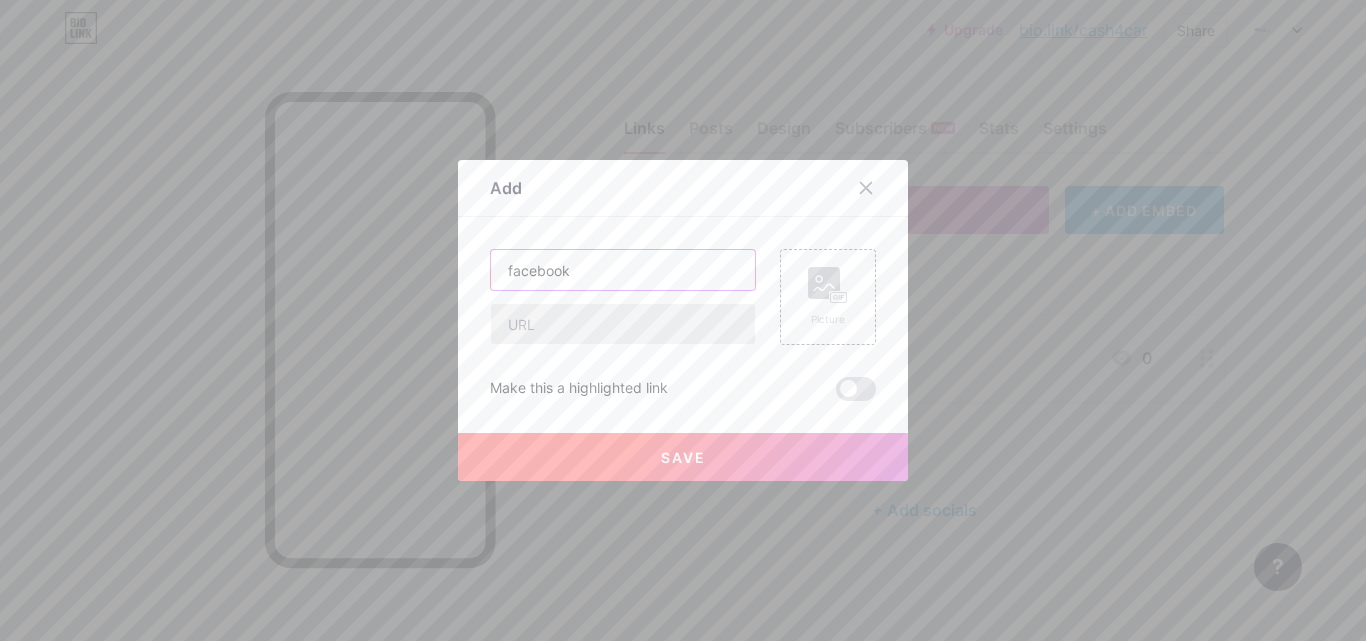 type on "facebook" 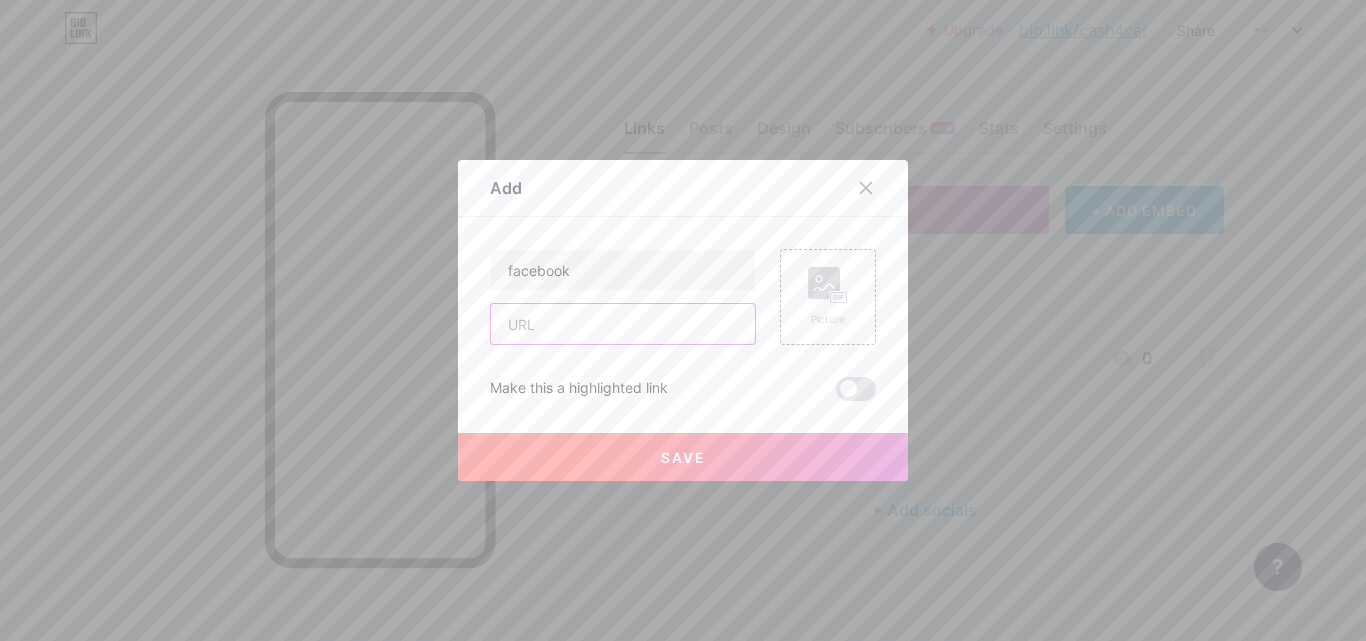 click at bounding box center (623, 324) 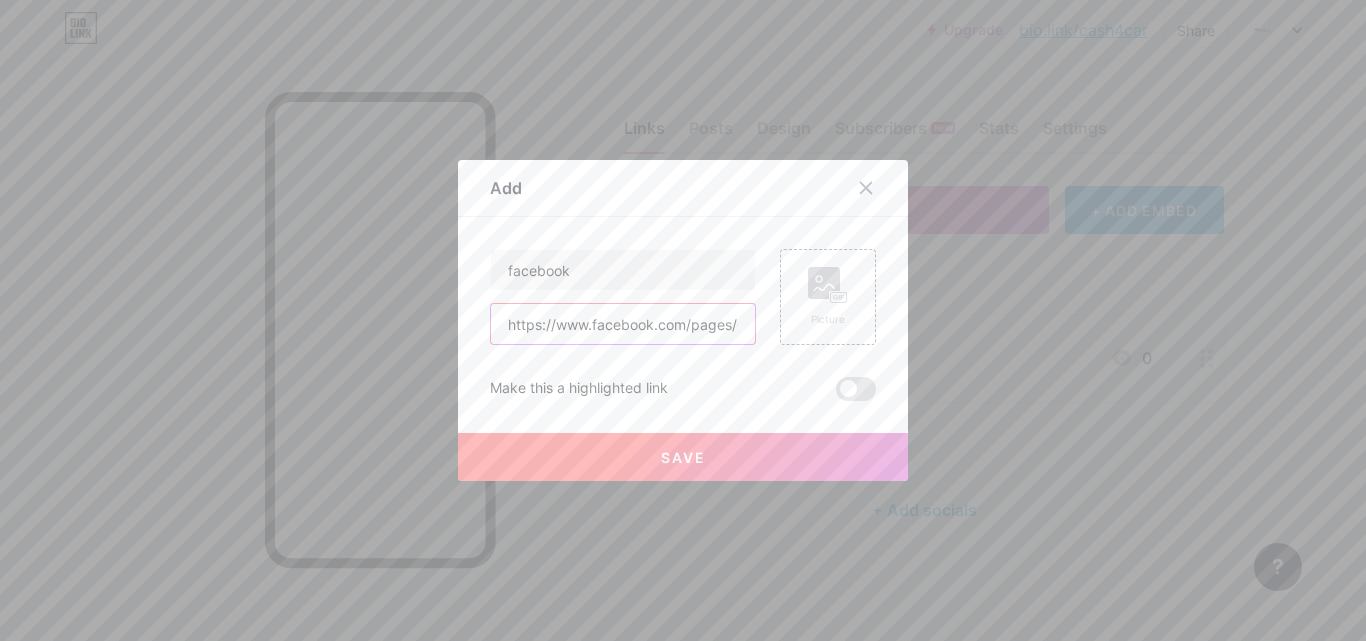 scroll, scrollTop: 0, scrollLeft: 241, axis: horizontal 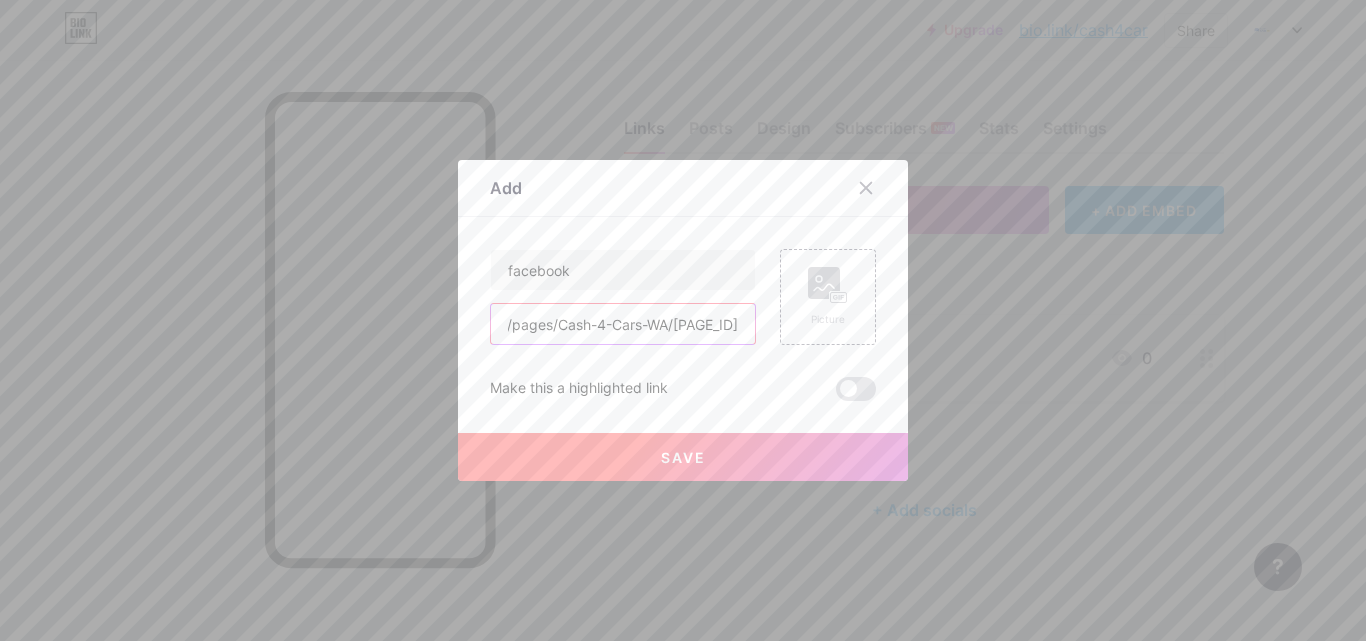 type on "https://www.facebook.com/pages/Cash-4-Cars-WA/[PAGE_ID]" 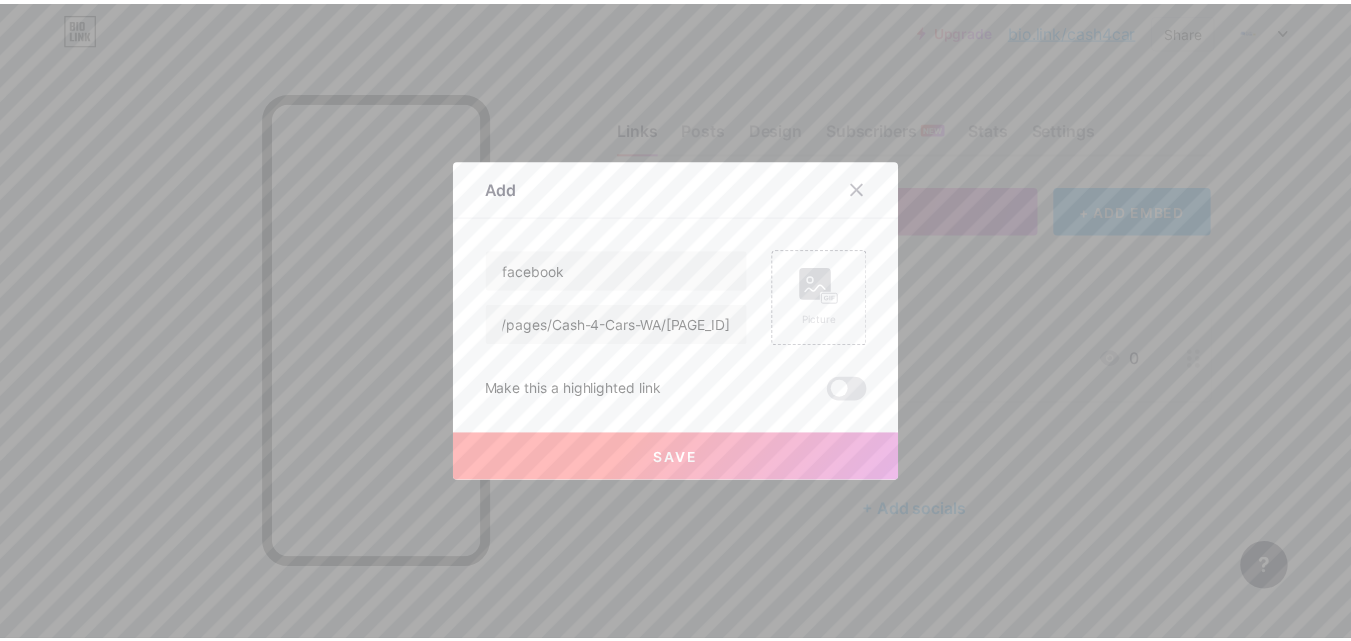 scroll, scrollTop: 0, scrollLeft: 0, axis: both 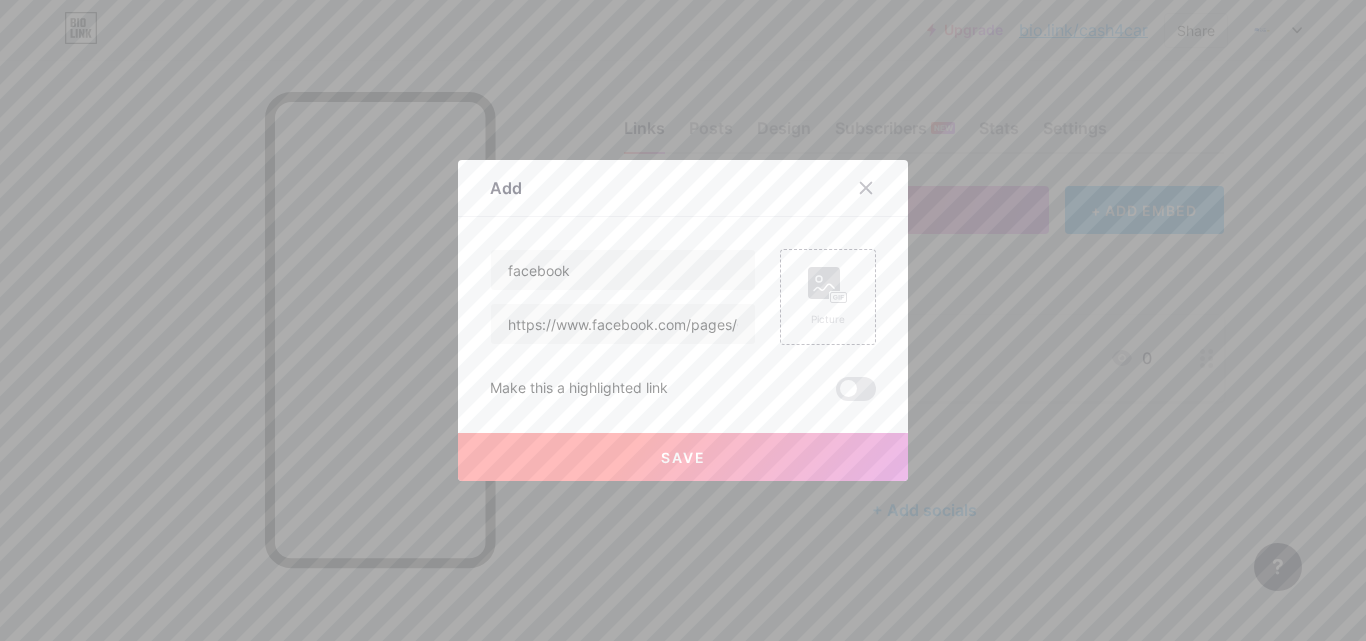 click on "Save" at bounding box center (683, 457) 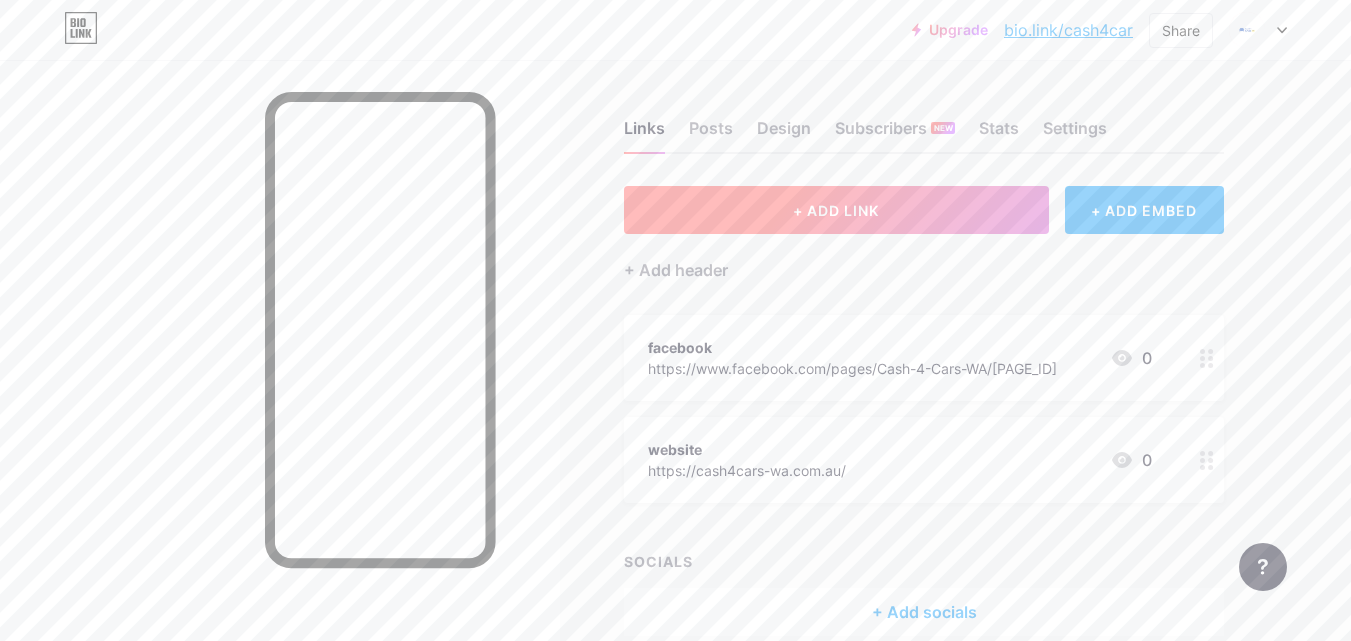 click on "+ ADD LINK" at bounding box center [836, 210] 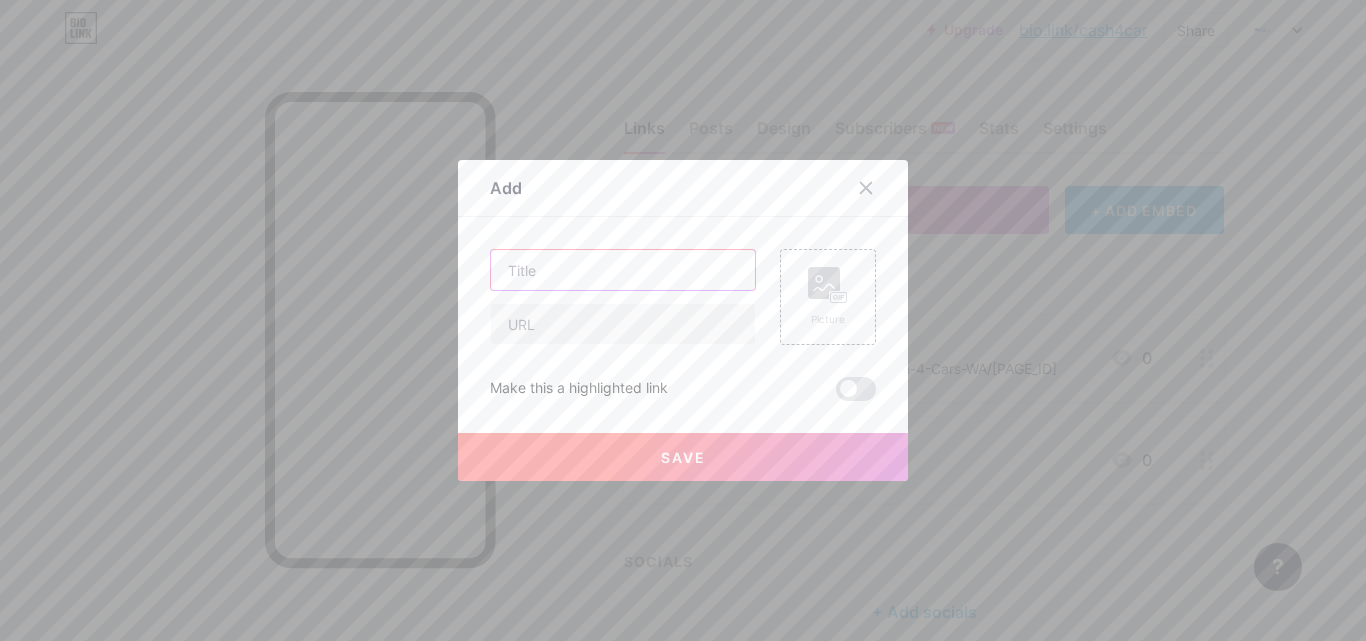 click at bounding box center (623, 270) 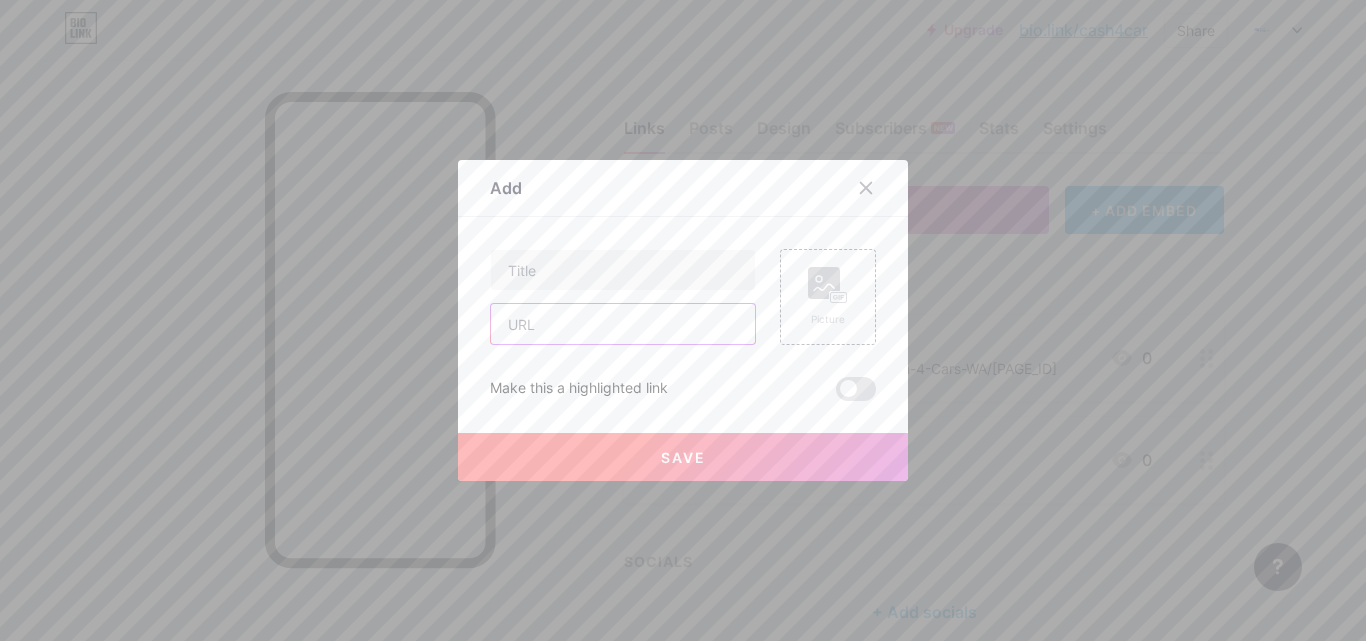 click at bounding box center (623, 324) 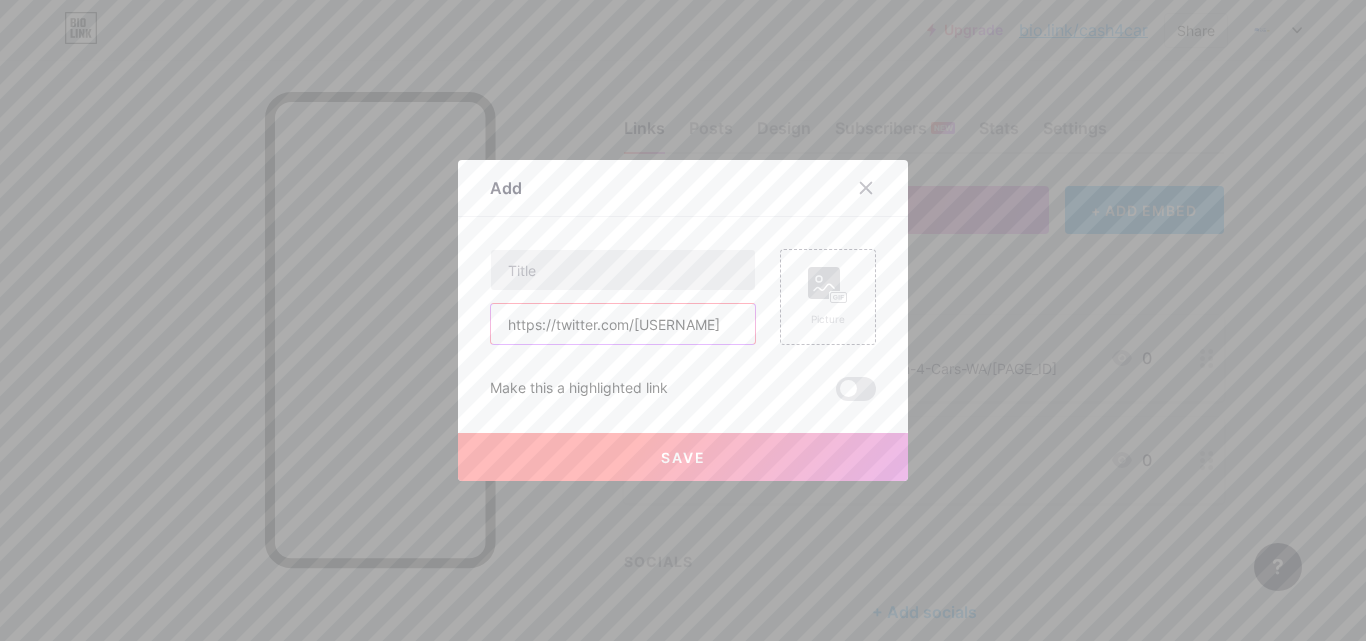 type on "https://twitter.com/[USERNAME]" 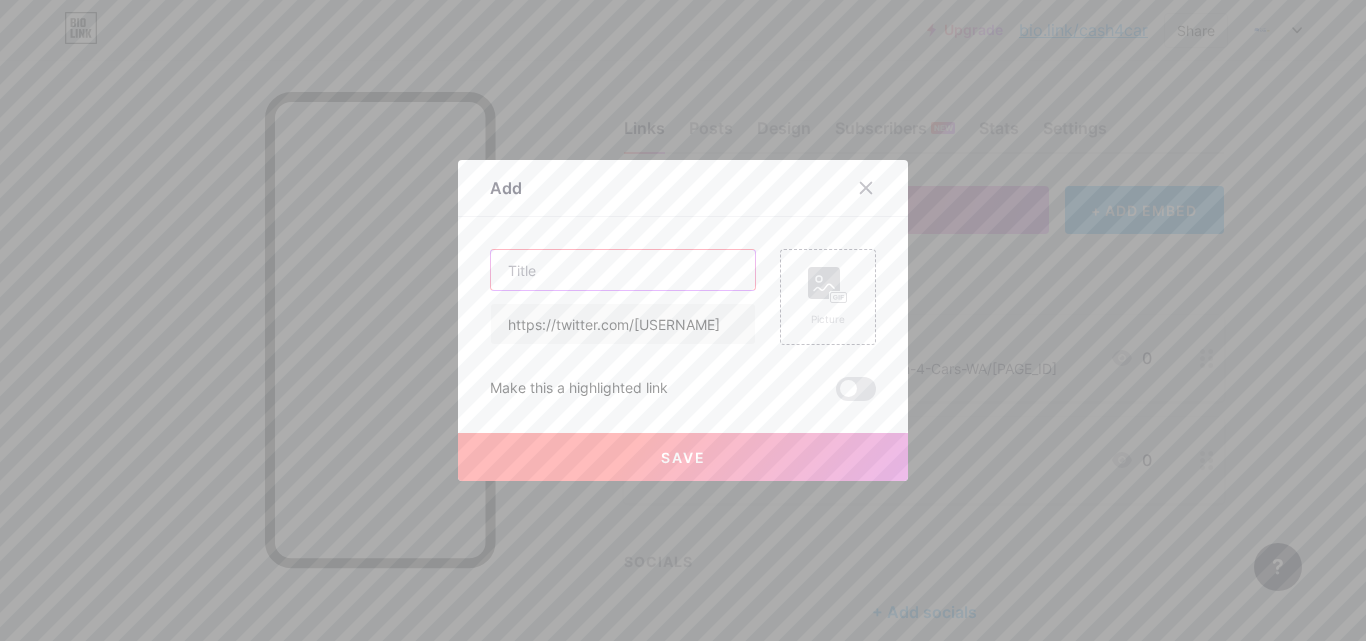 click at bounding box center (623, 270) 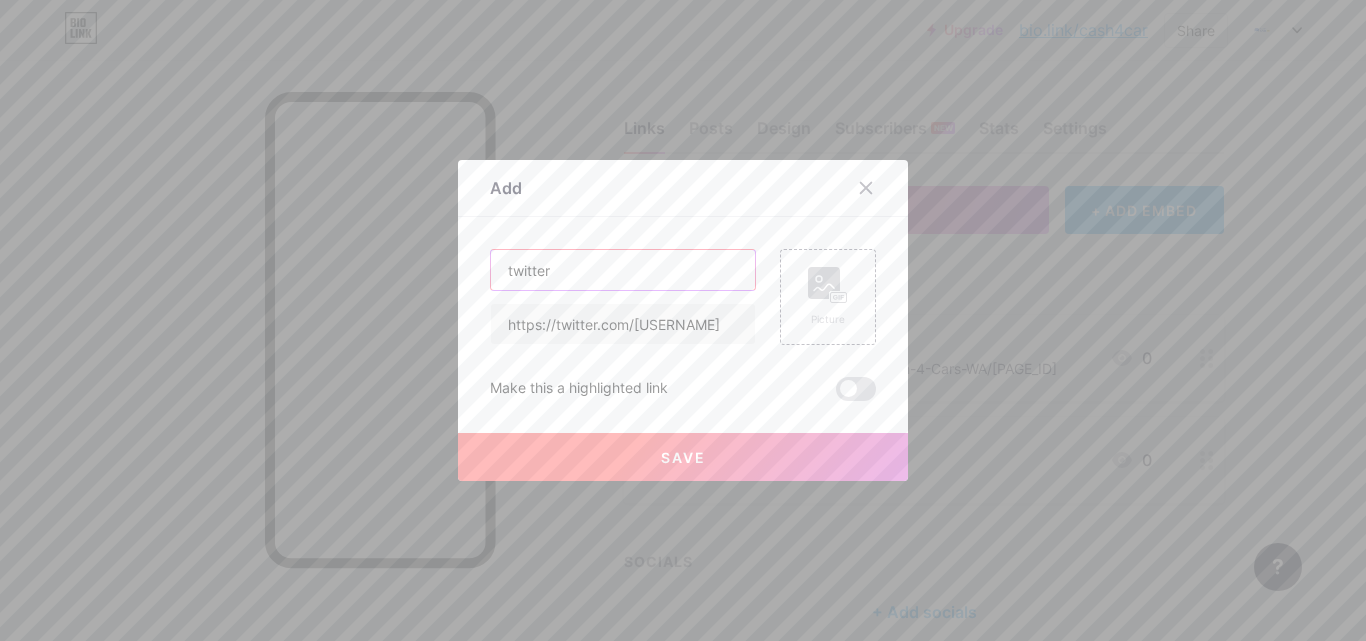 type on "twitter" 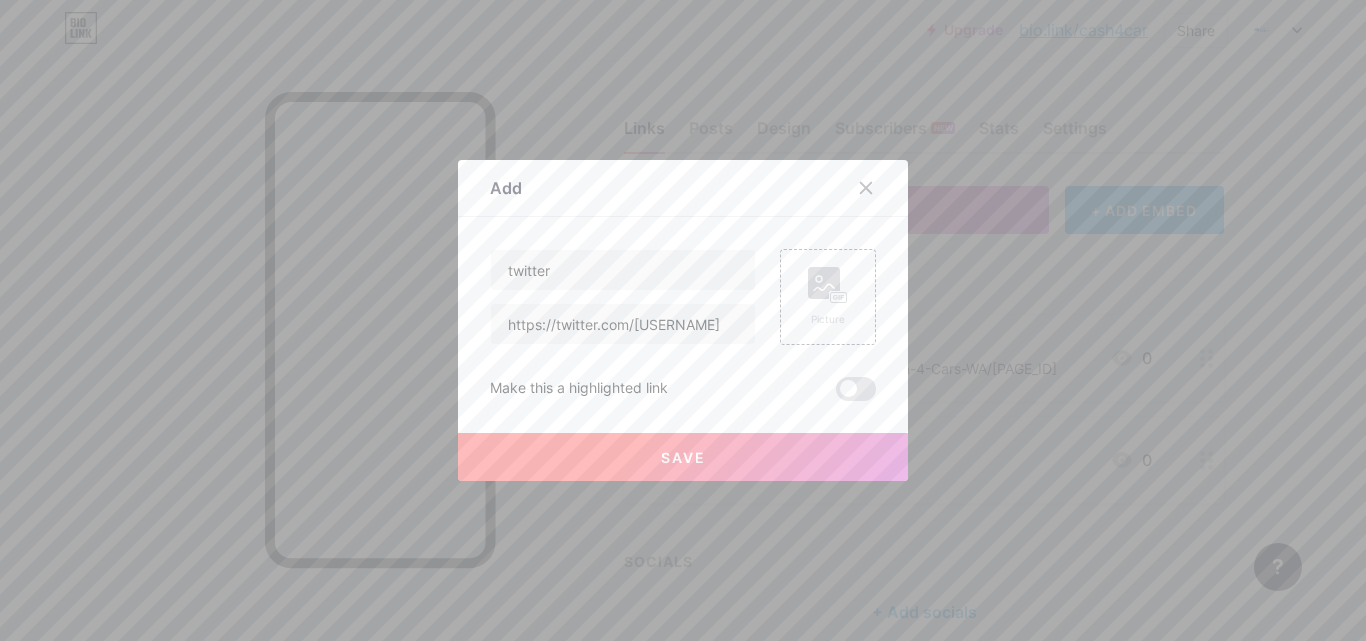 click on "Save" at bounding box center [683, 457] 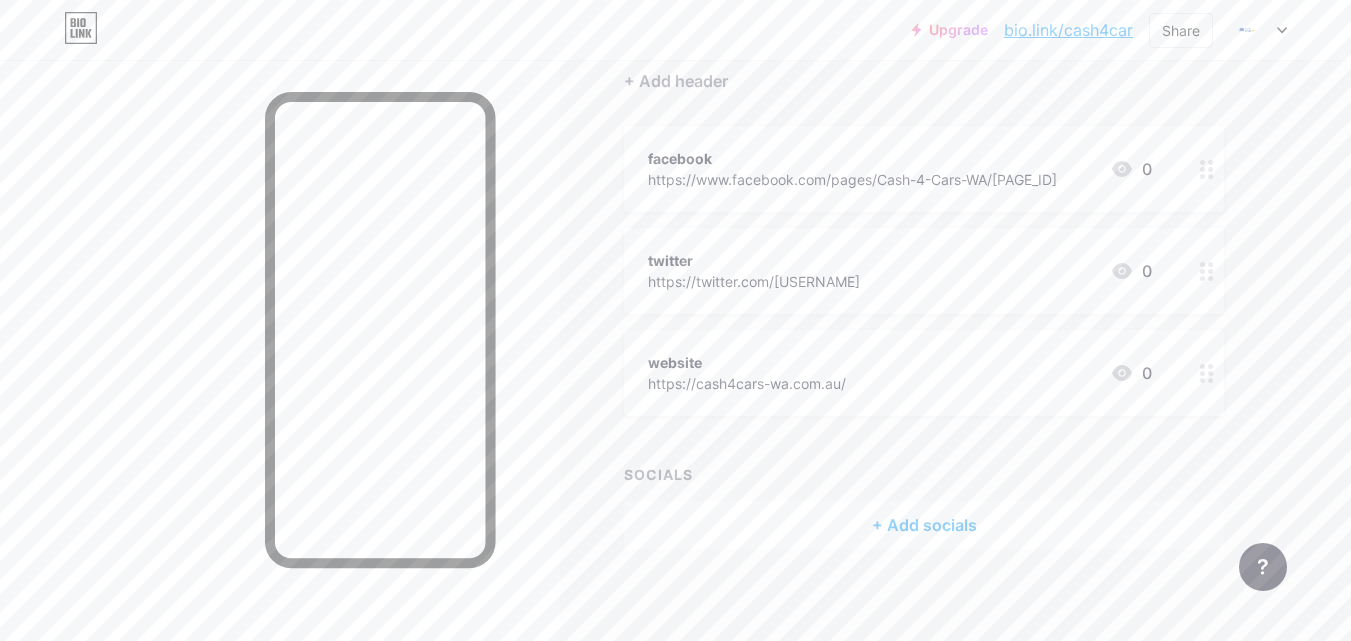 scroll, scrollTop: 196, scrollLeft: 0, axis: vertical 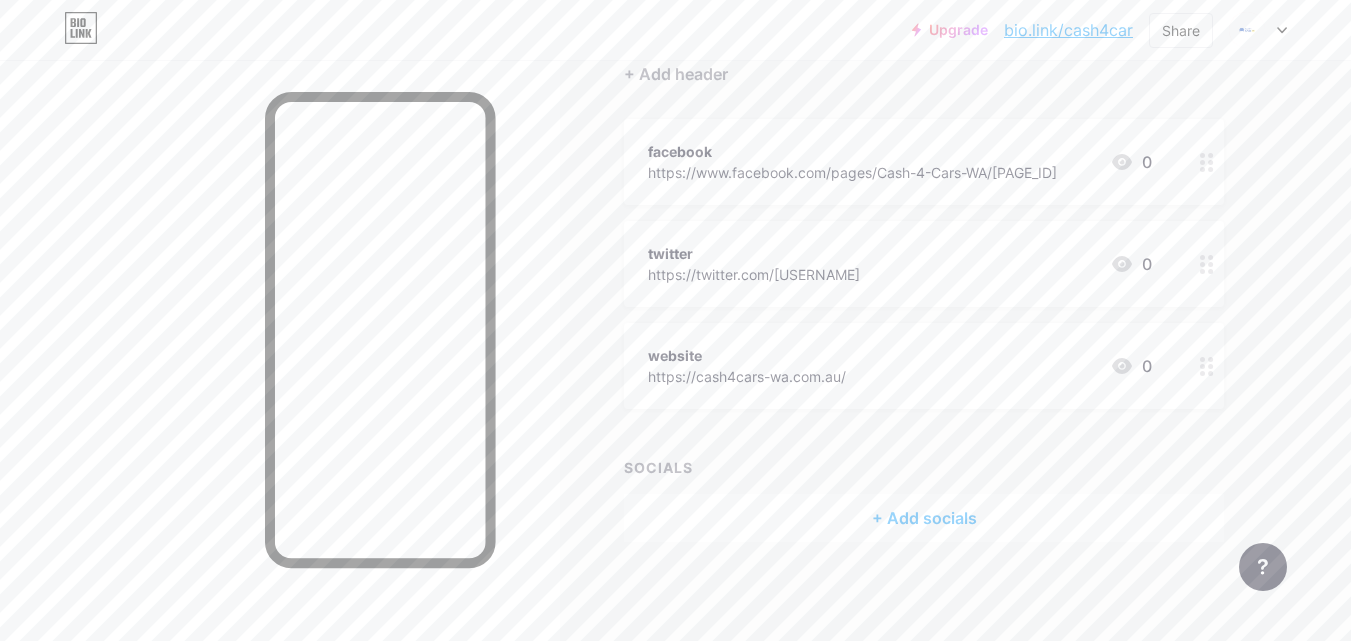 click on "twitter
https://twitter.com/[USERNAME]
0" at bounding box center (900, 162) 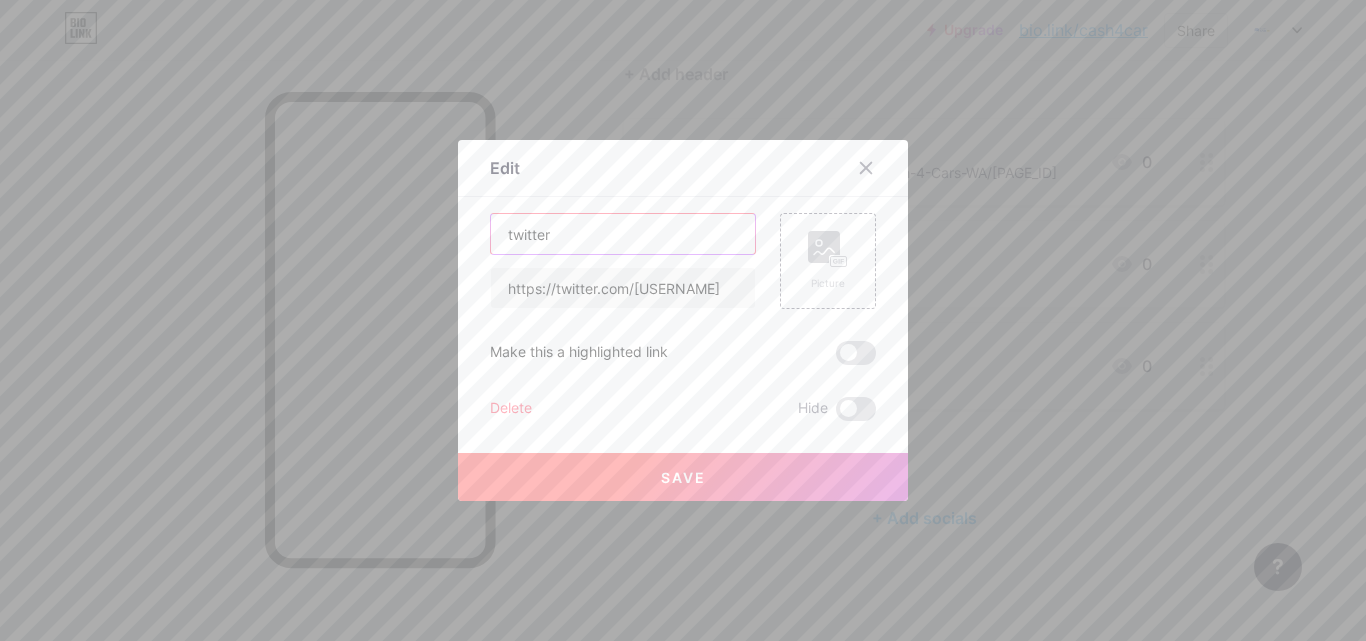 click on "twitter" at bounding box center (623, 234) 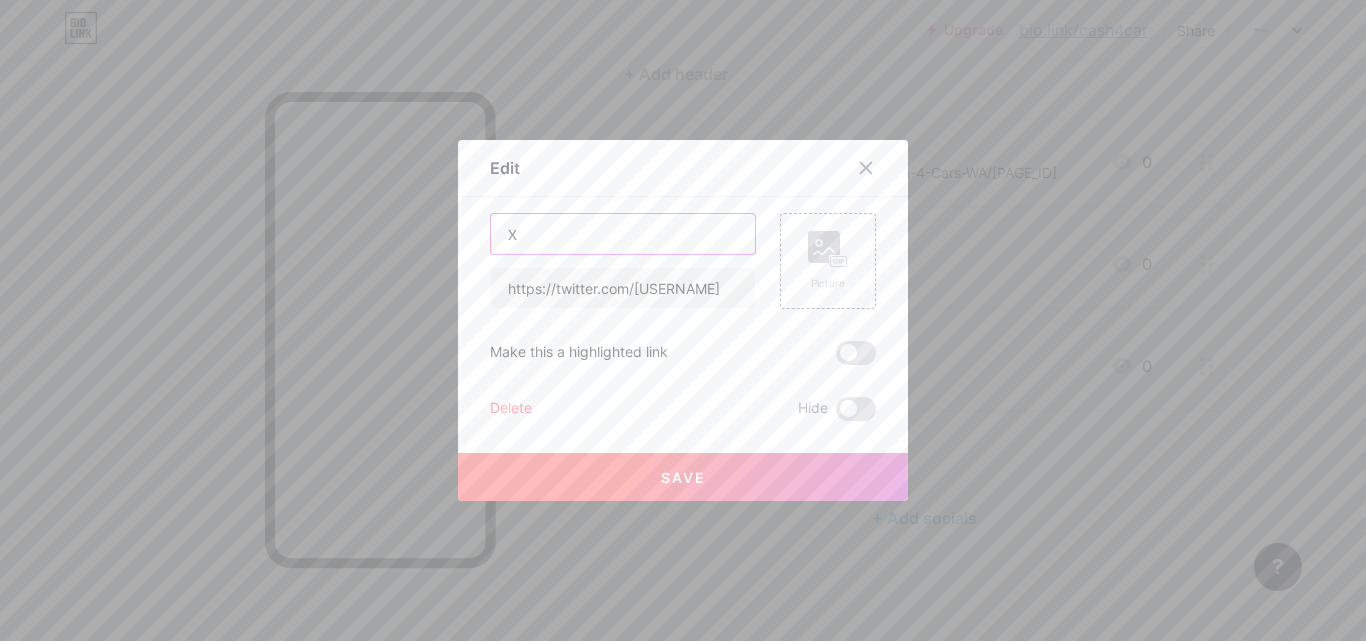 type on "X" 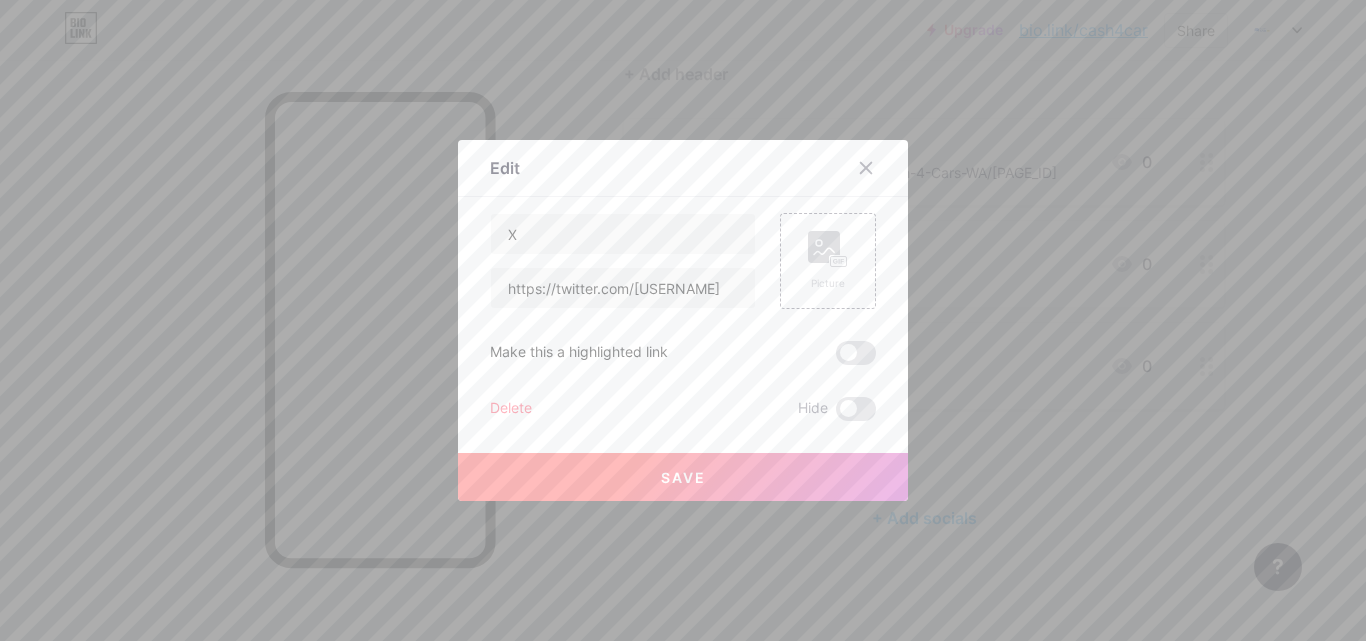 click on "Save" at bounding box center [683, 477] 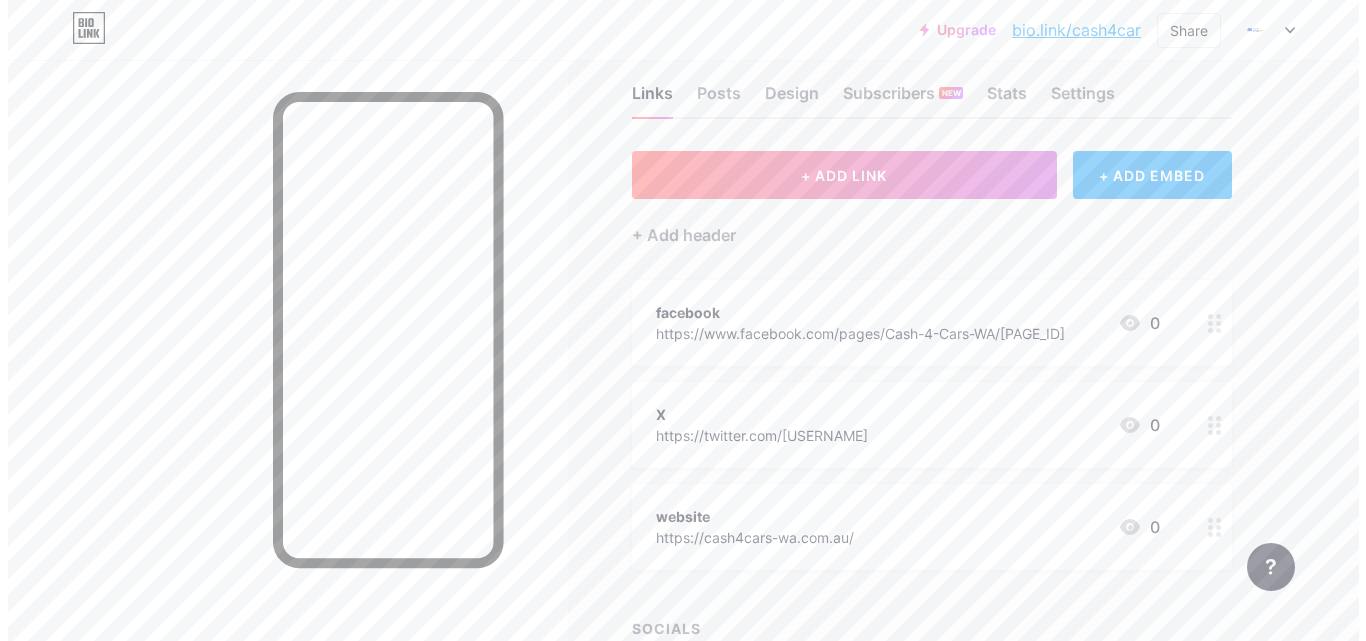 scroll, scrollTop: 24, scrollLeft: 0, axis: vertical 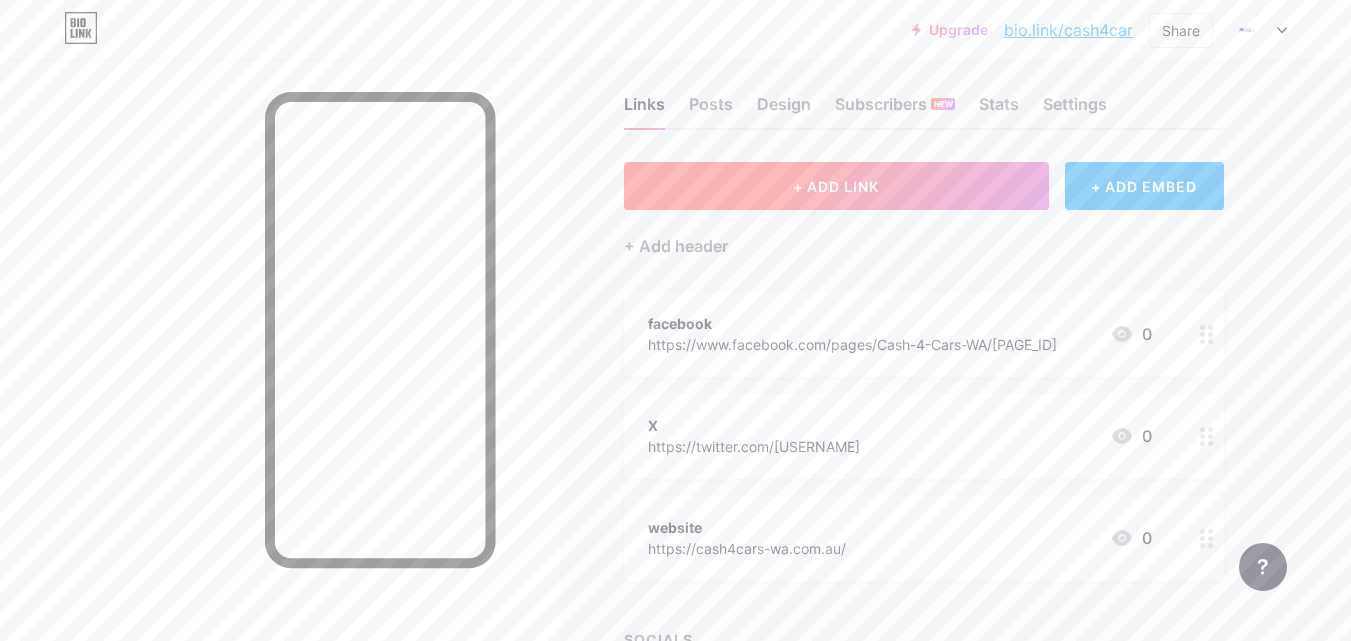 click on "+ ADD LINK" at bounding box center (836, 186) 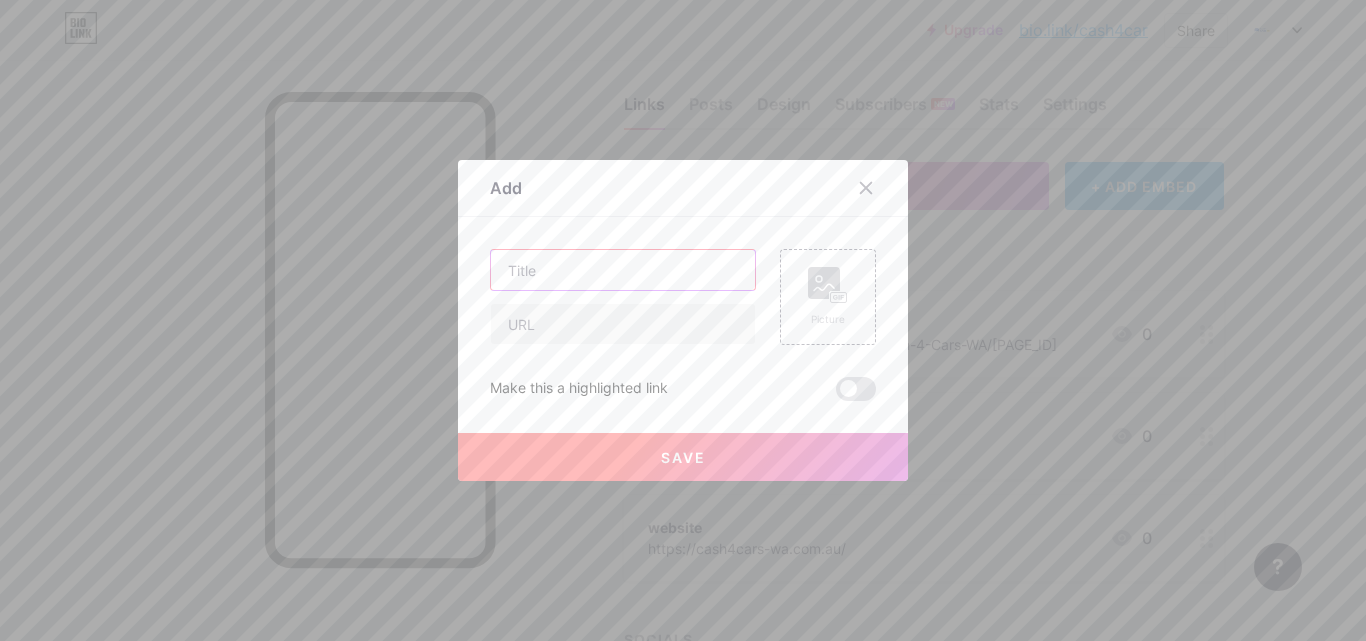 click at bounding box center (623, 270) 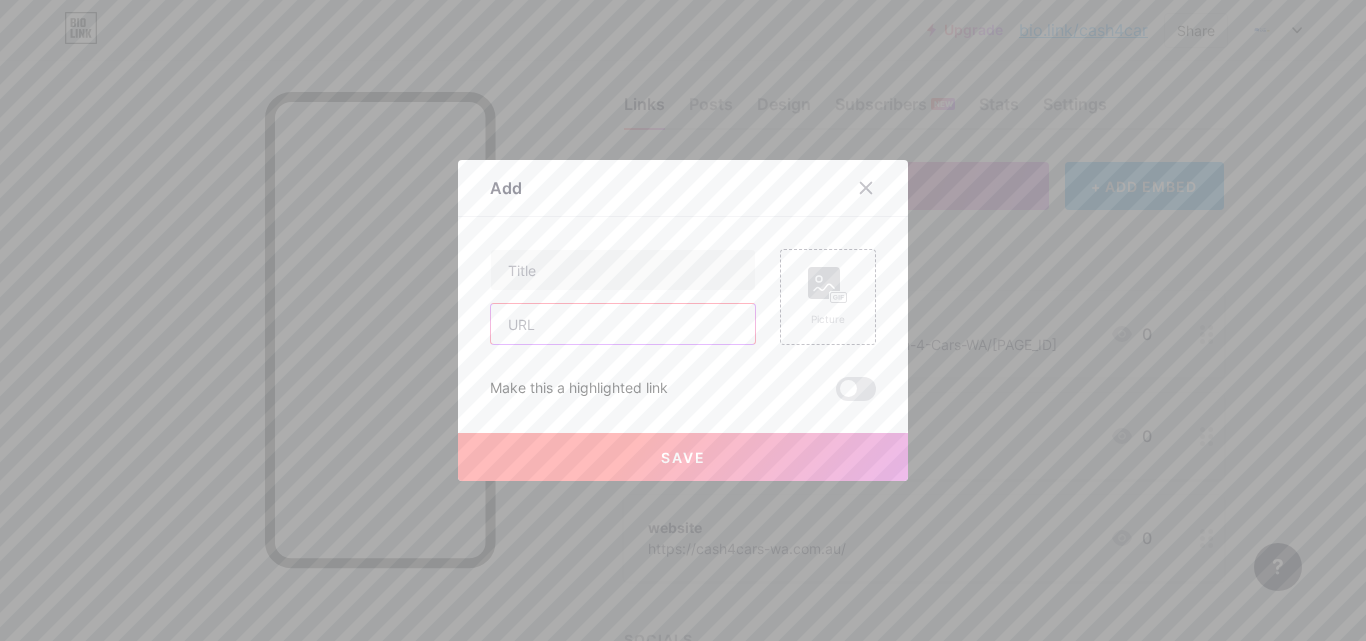 click at bounding box center (623, 324) 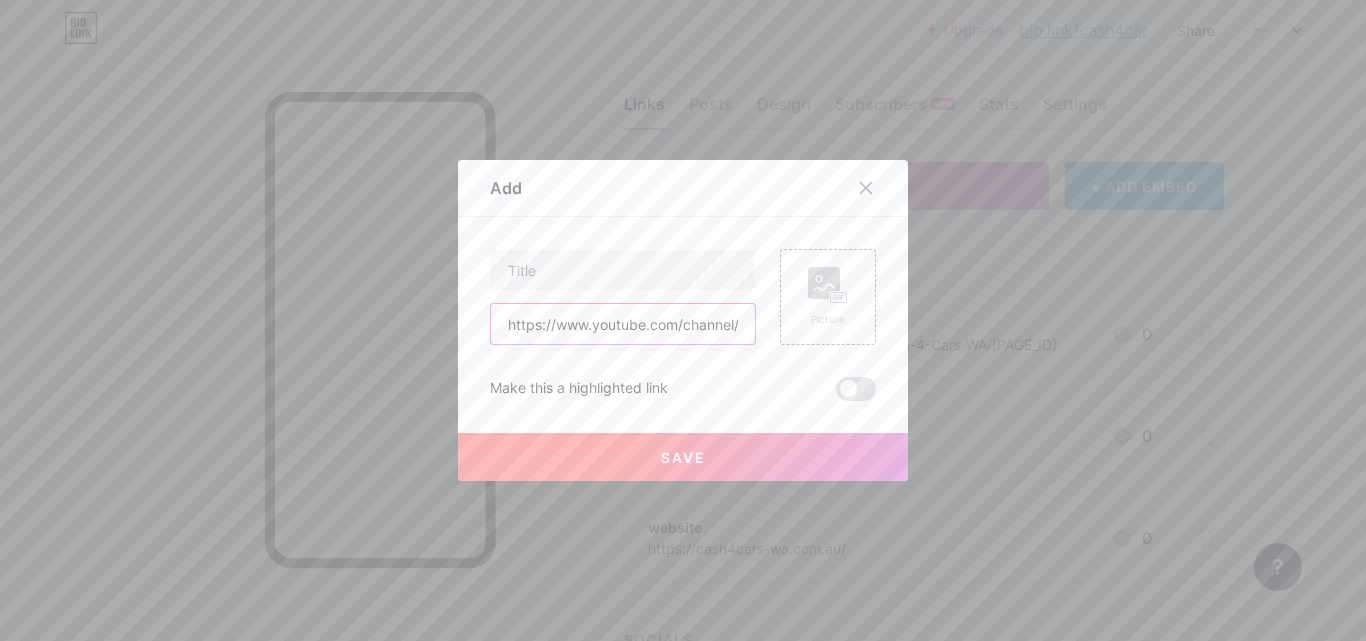 scroll, scrollTop: 0, scrollLeft: 202, axis: horizontal 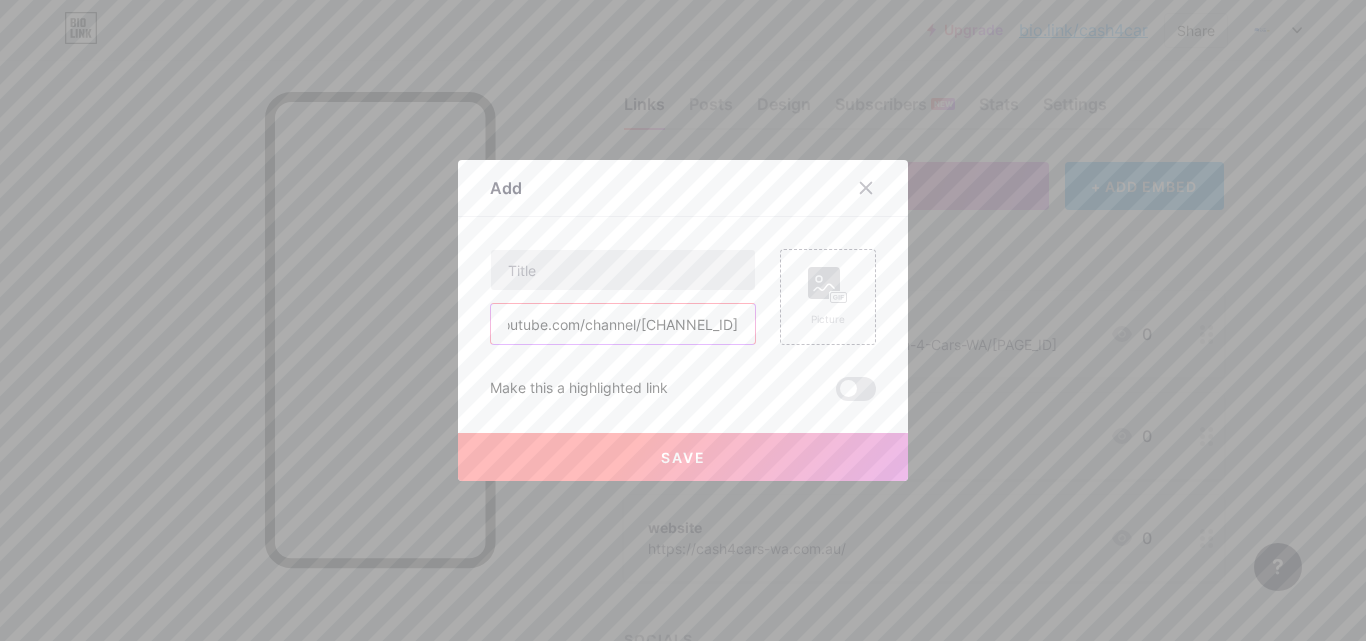 type on "https://www.youtube.com/channel/[CHANNEL_ID]" 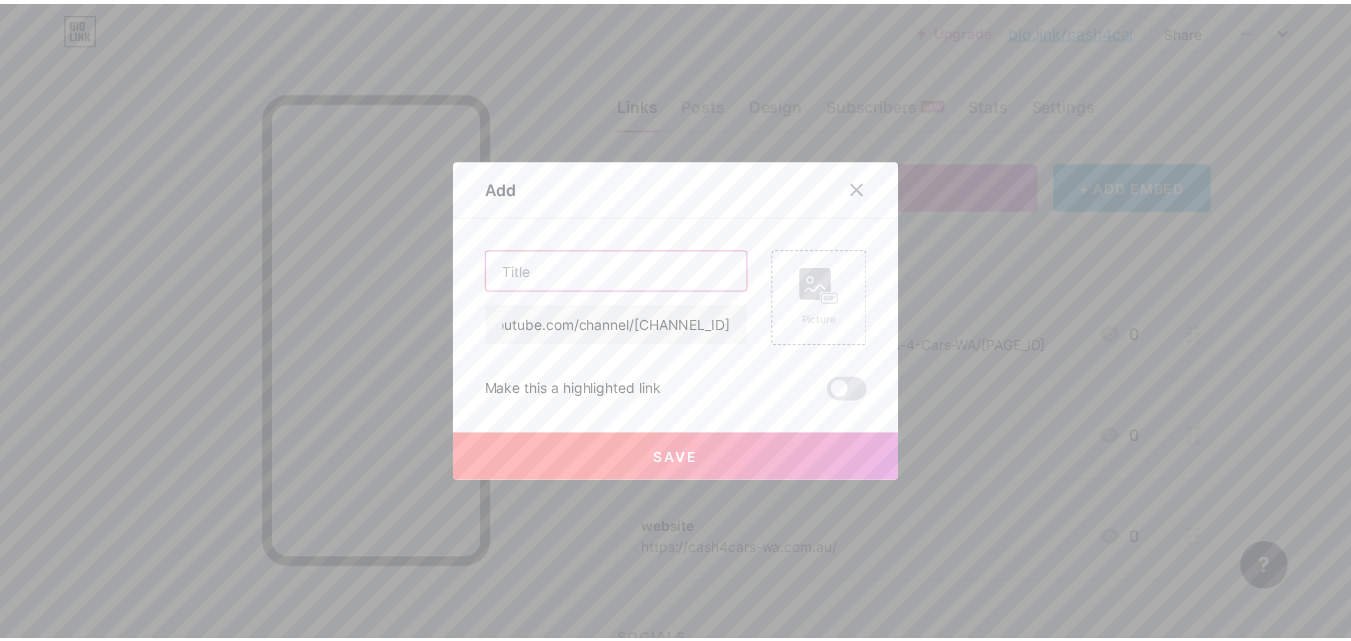 scroll, scrollTop: 0, scrollLeft: 0, axis: both 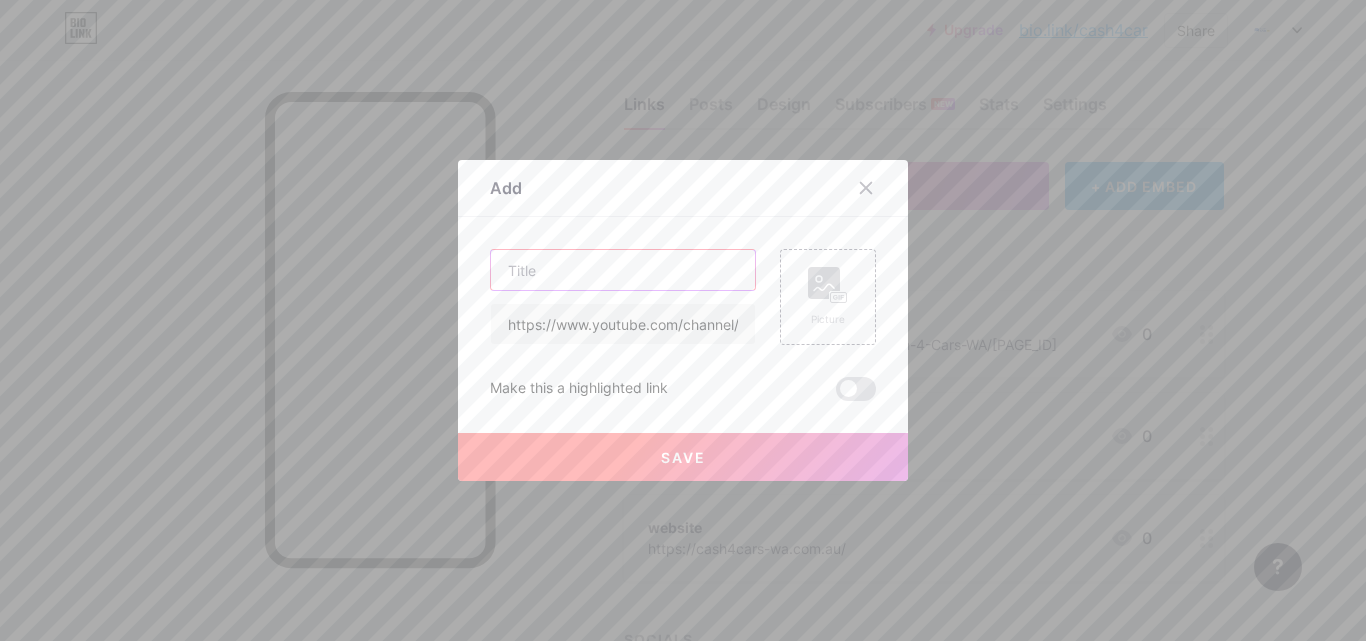 click at bounding box center [623, 270] 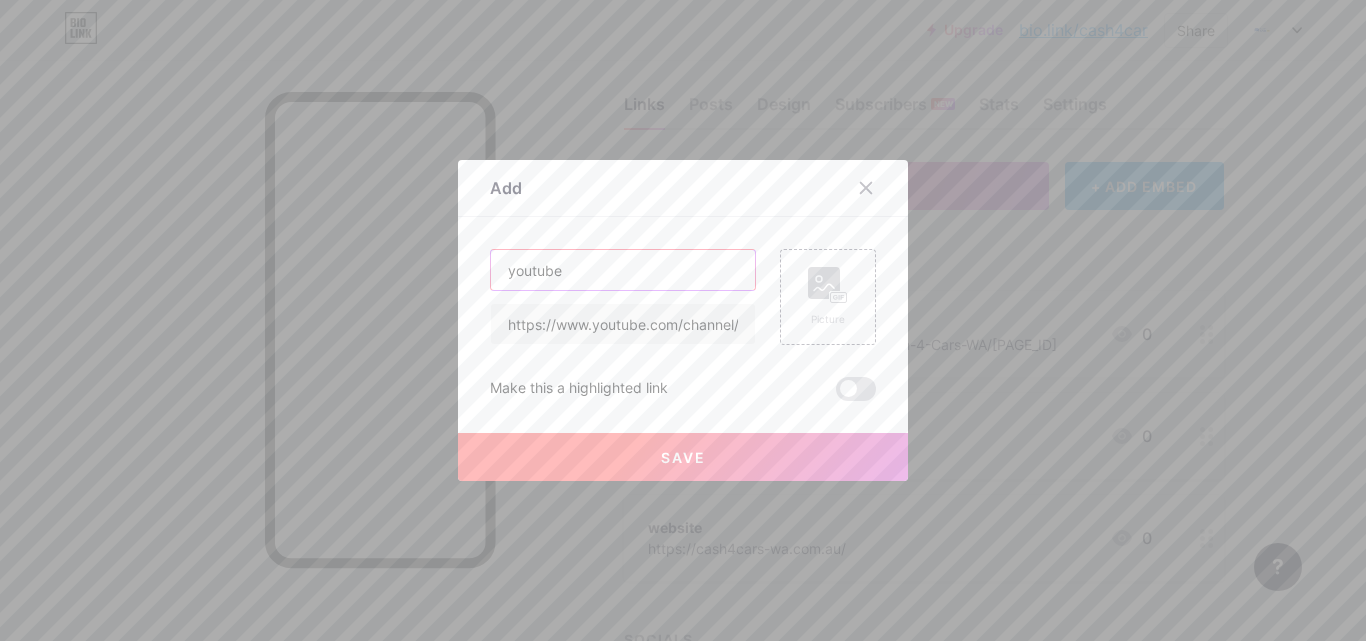 type on "youtube" 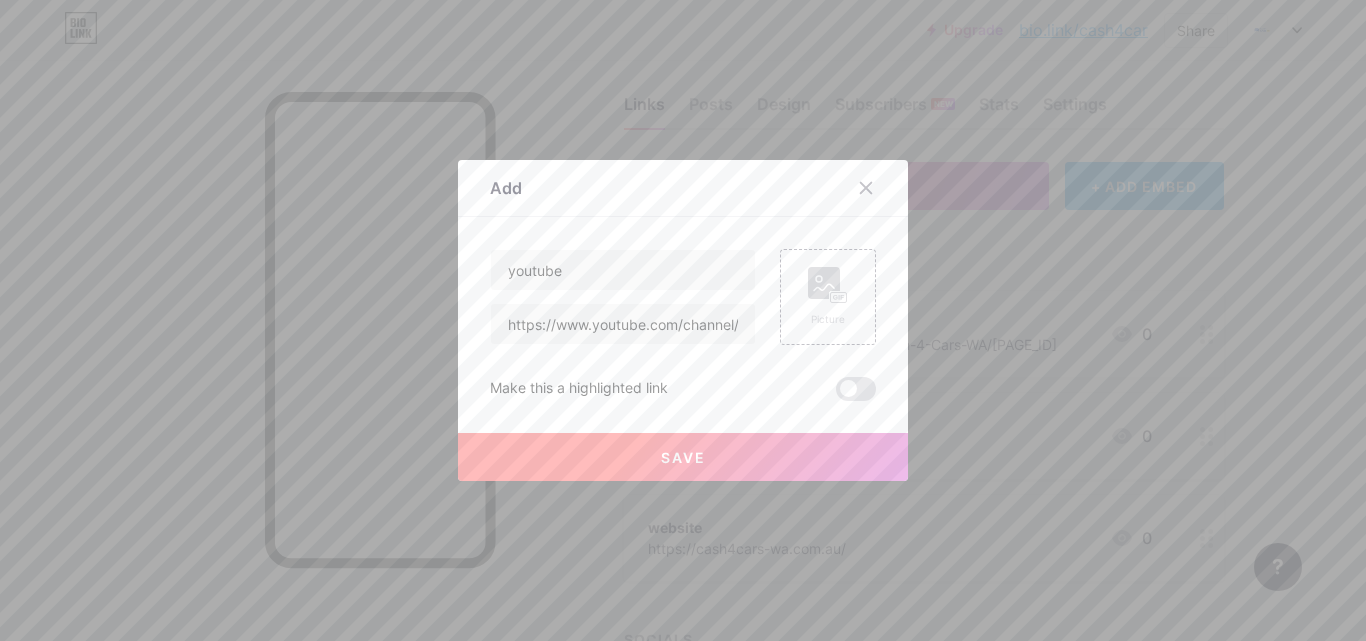 click on "Save" at bounding box center [683, 457] 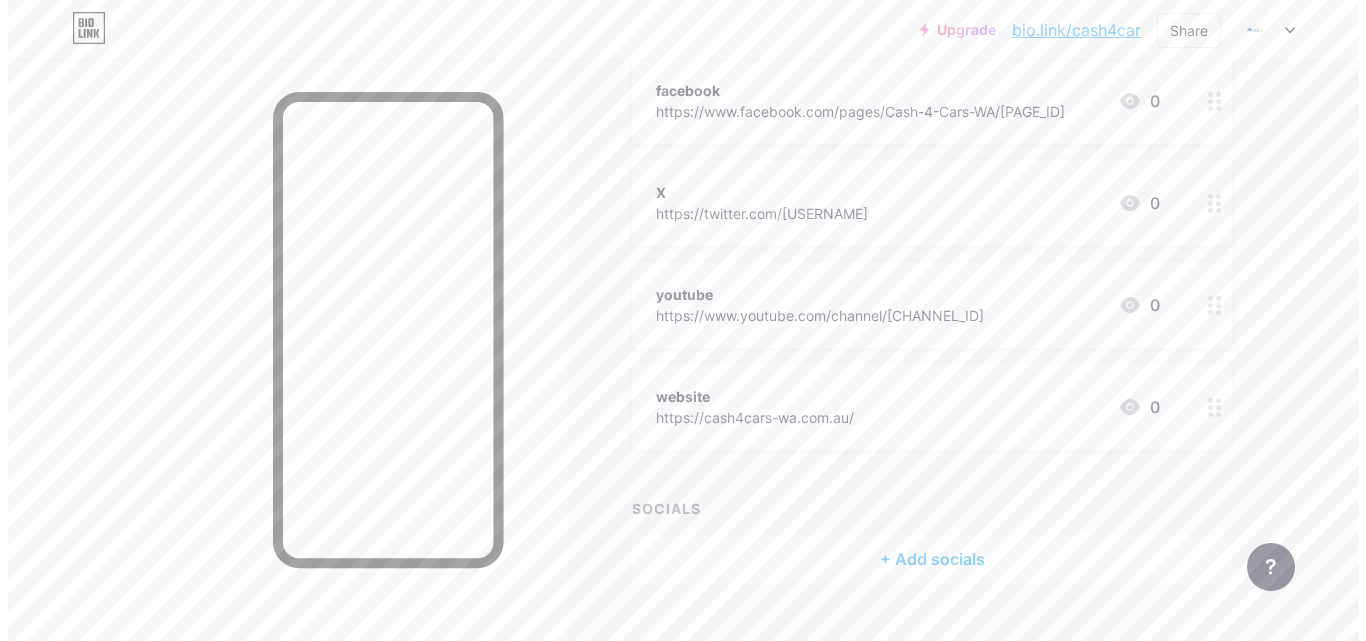 scroll, scrollTop: 298, scrollLeft: 0, axis: vertical 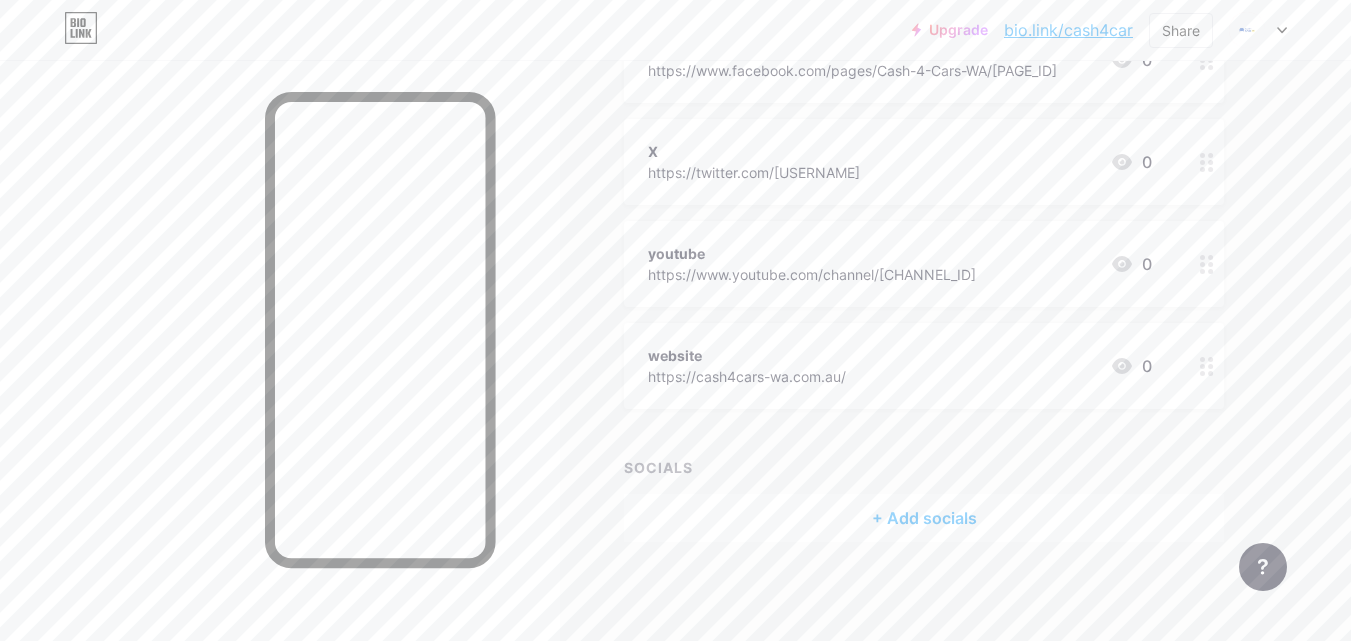 click on "+ Add socials" at bounding box center [924, 518] 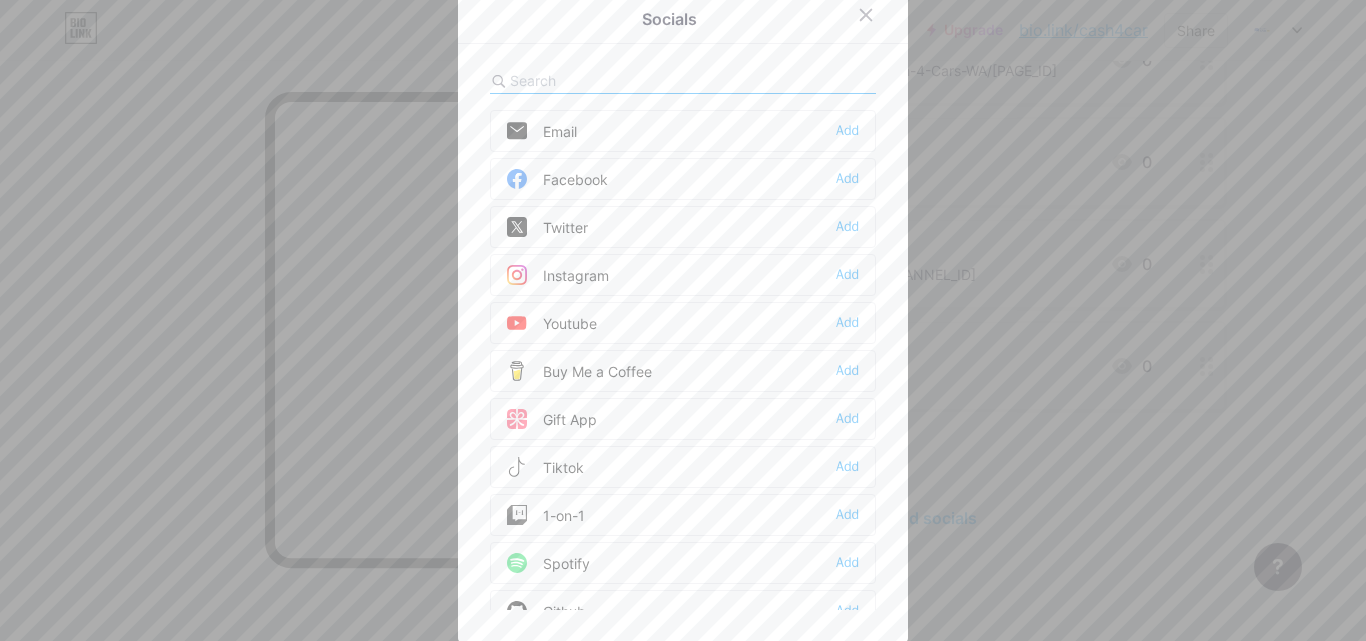 scroll, scrollTop: 7, scrollLeft: 0, axis: vertical 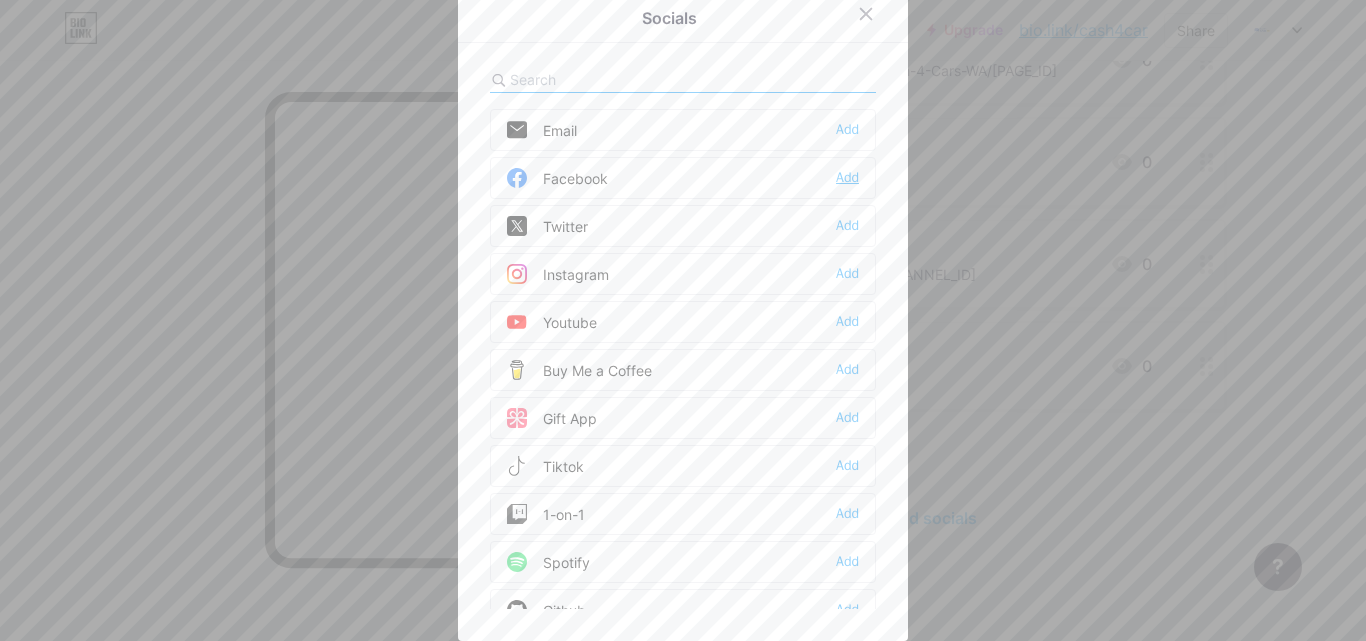 click on "Add" at bounding box center (847, 130) 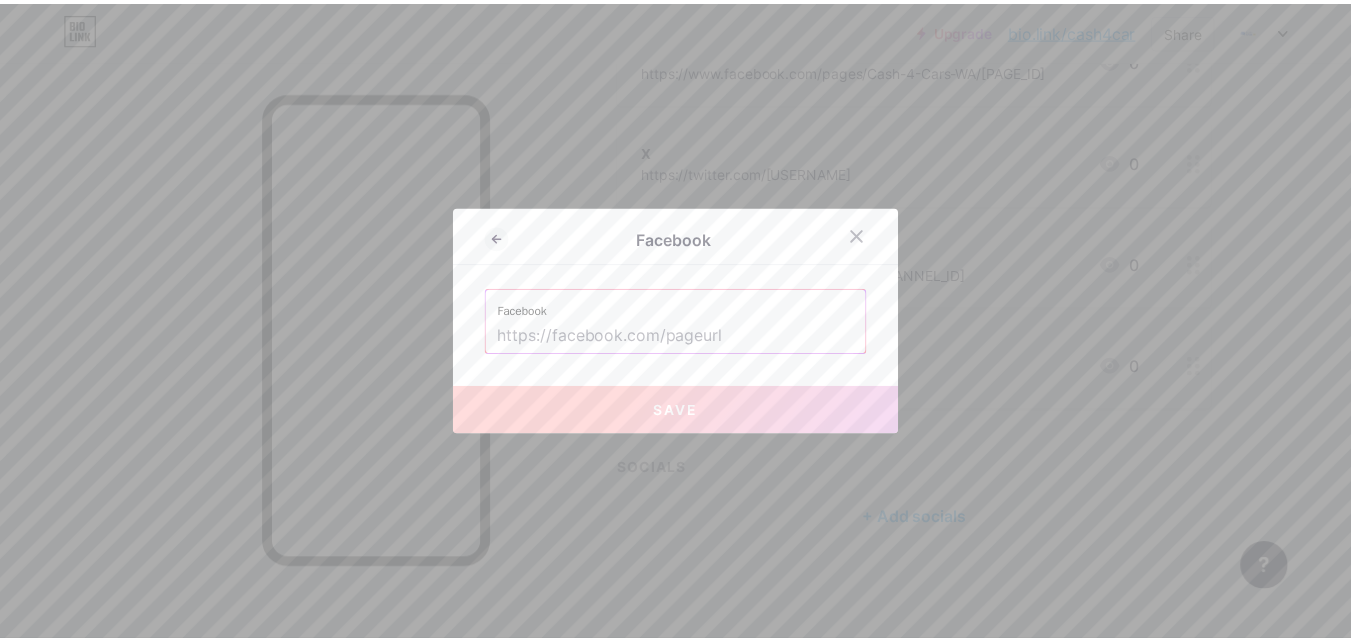 scroll, scrollTop: 0, scrollLeft: 0, axis: both 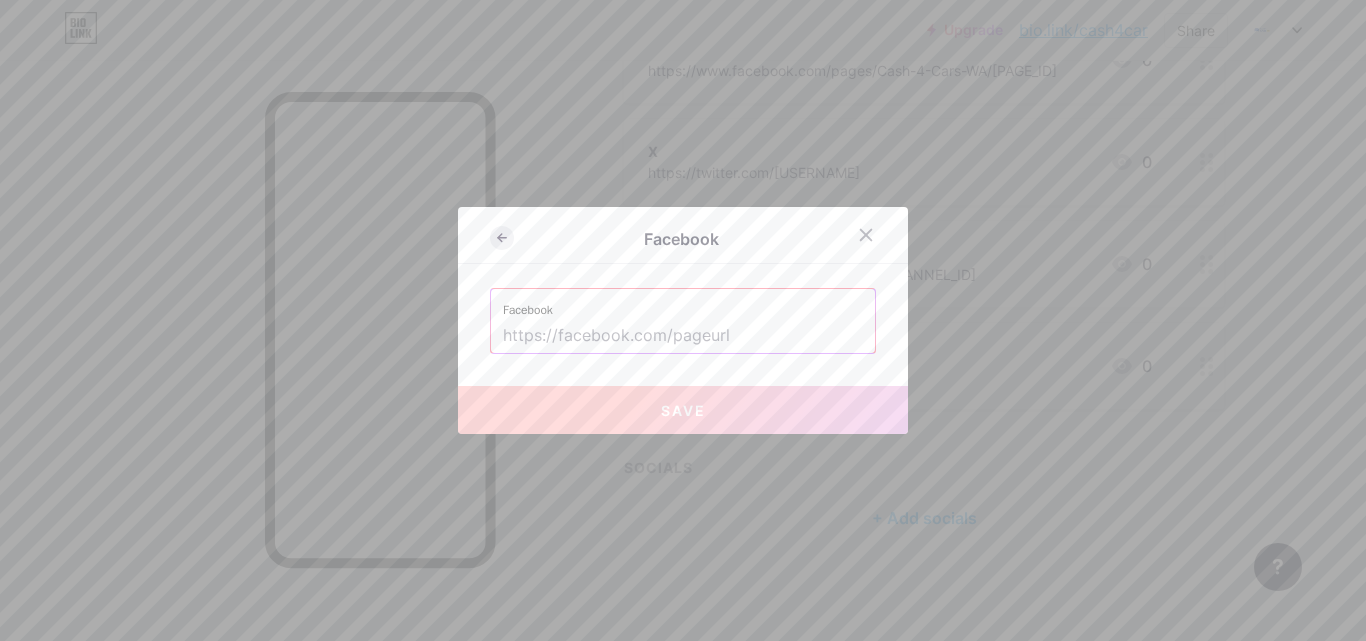 click at bounding box center [502, 238] 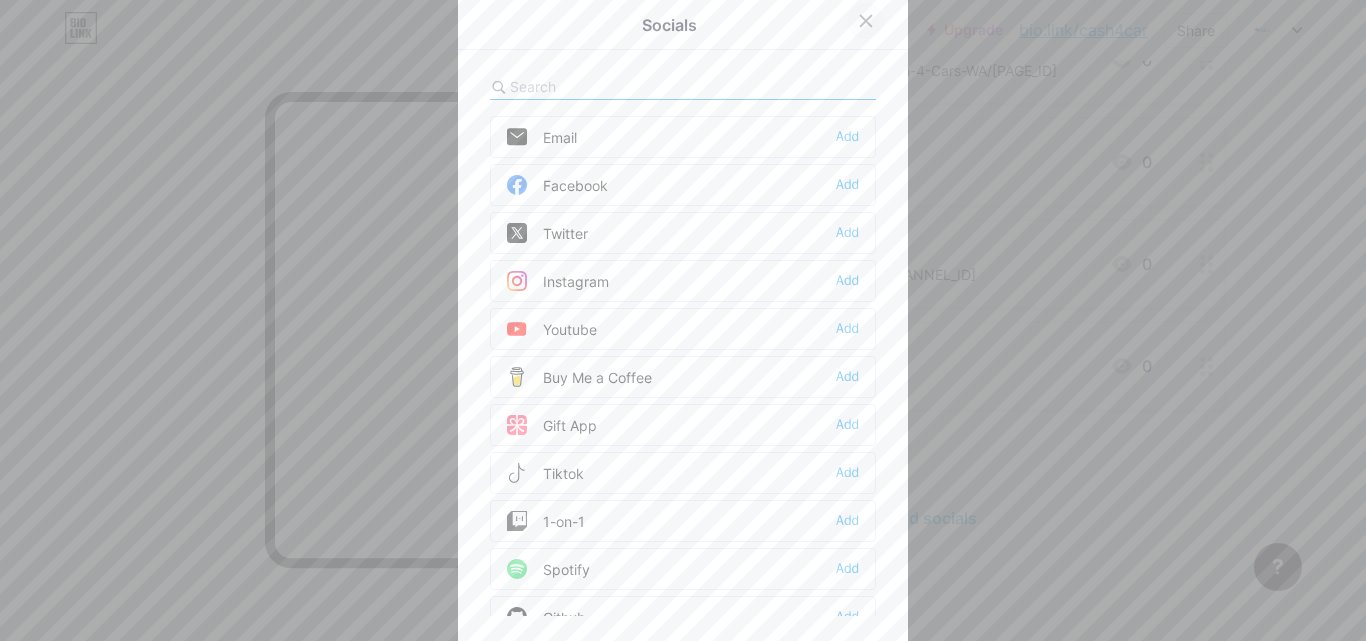 click at bounding box center [866, 21] 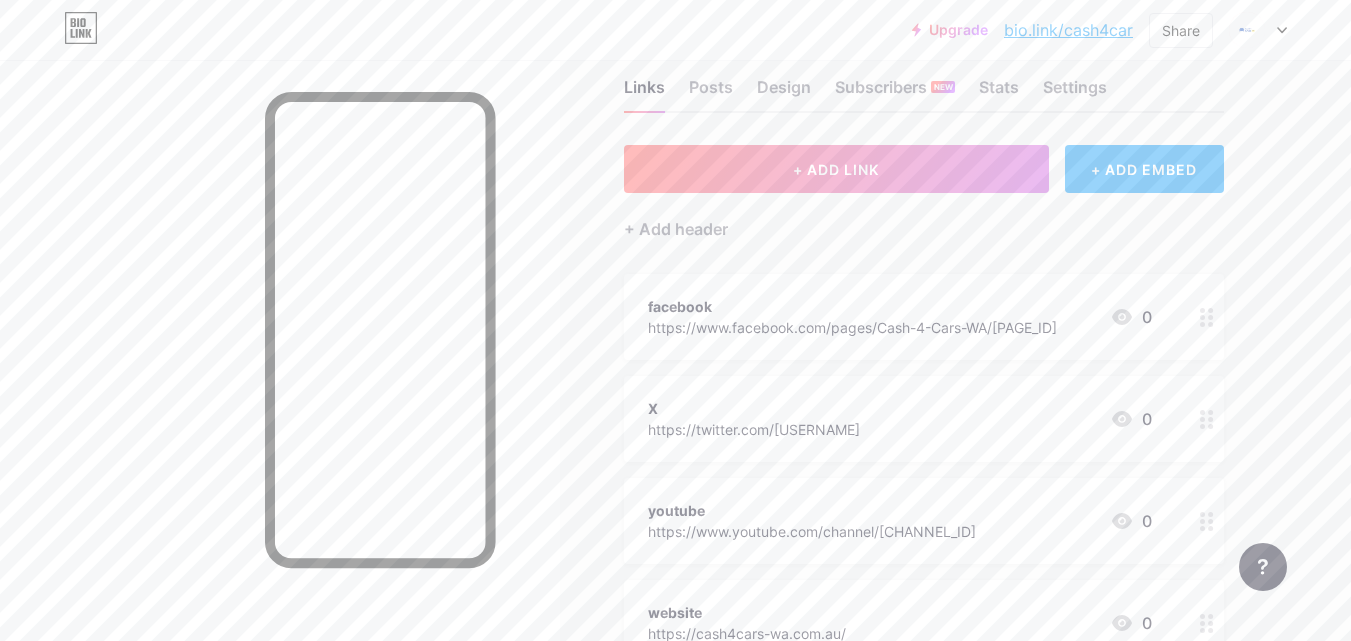 scroll, scrollTop: 31, scrollLeft: 0, axis: vertical 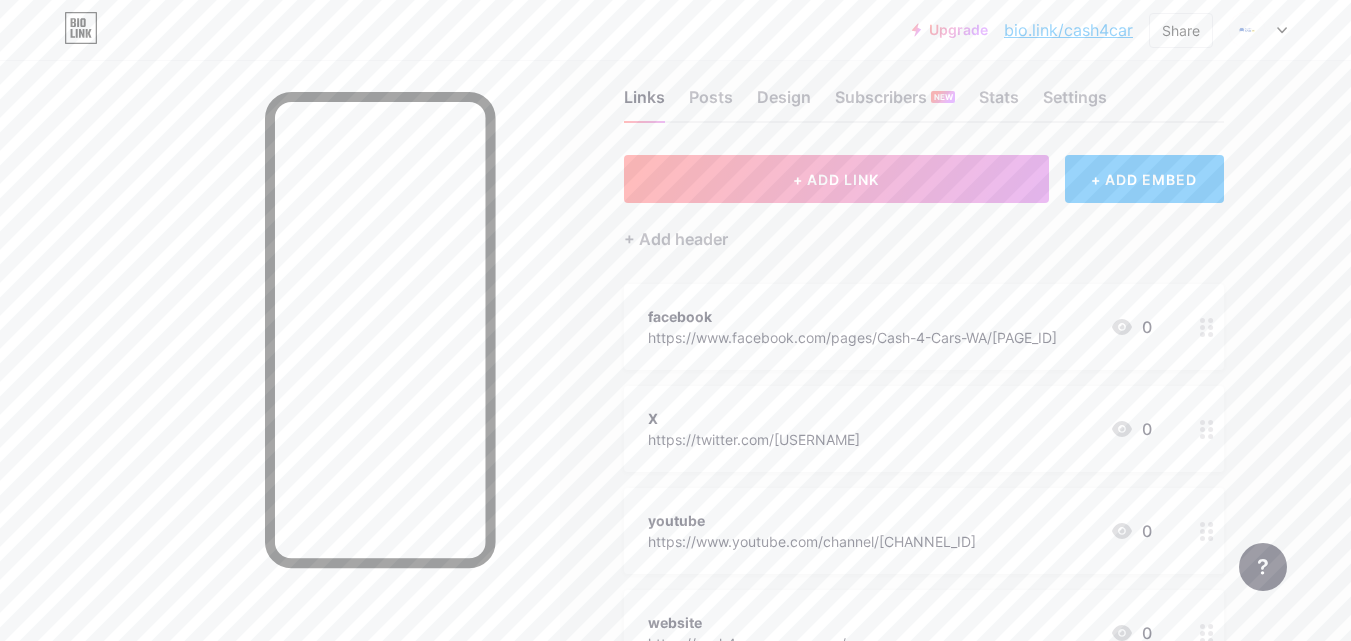 click on "facebook" at bounding box center [852, 316] 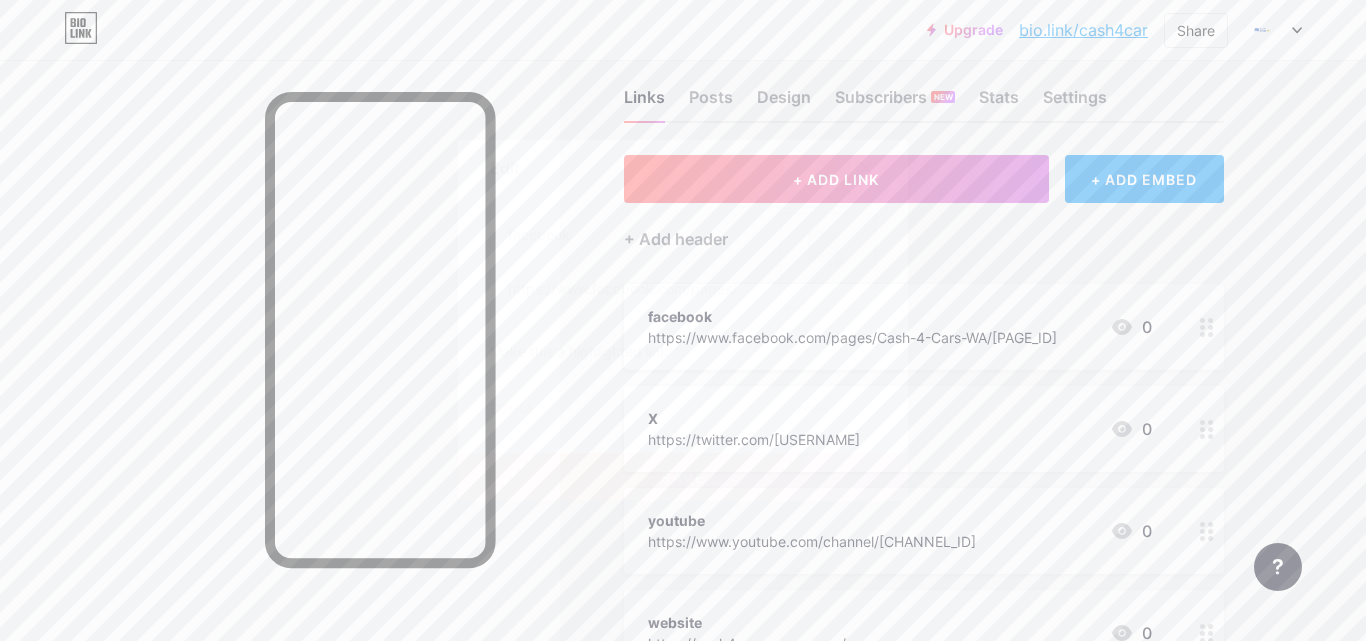 click on "Delete" at bounding box center (511, 409) 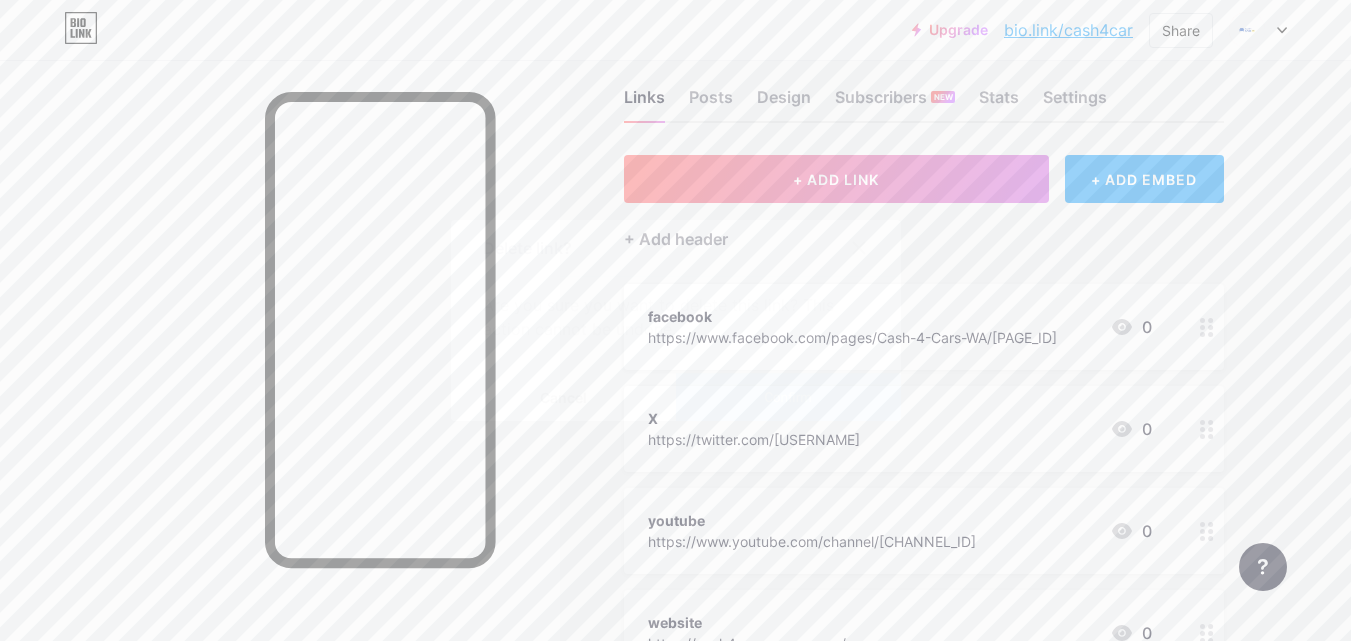 click on "Confirm" at bounding box center (787, 397) 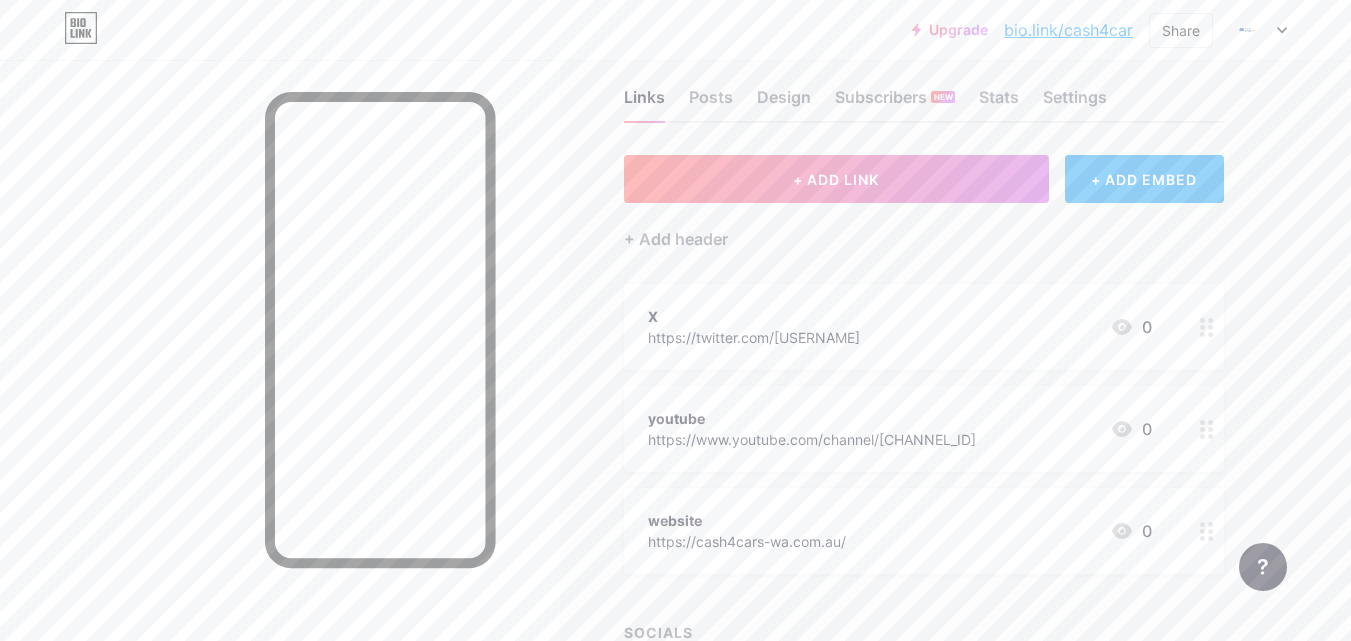 click on "X
https://twitter.com/[USERNAME]
0" at bounding box center [900, 327] 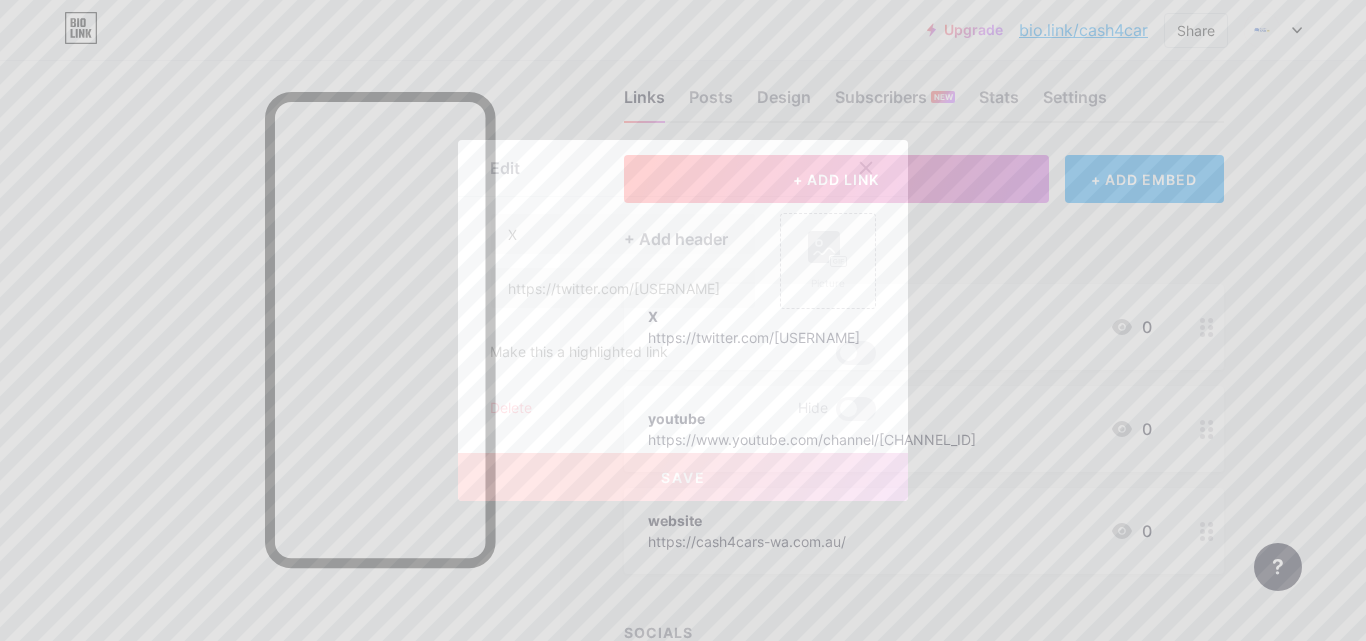click on "Delete" at bounding box center [511, 409] 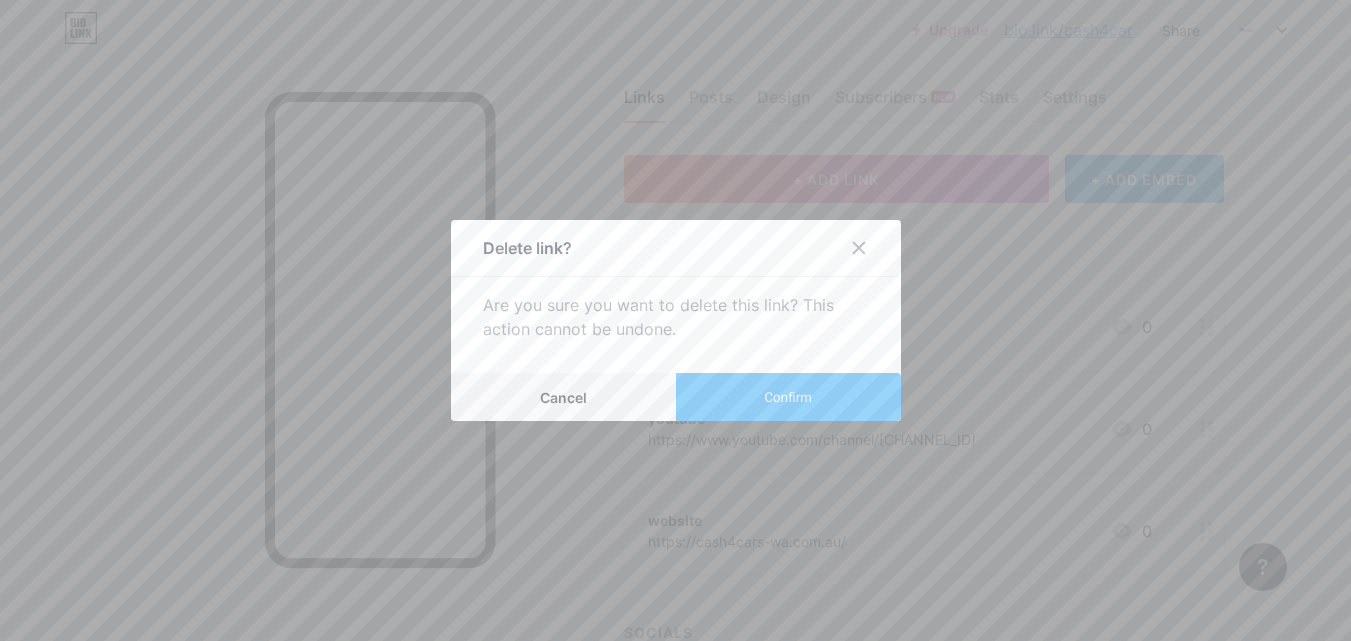 click on "Confirm" at bounding box center [787, 397] 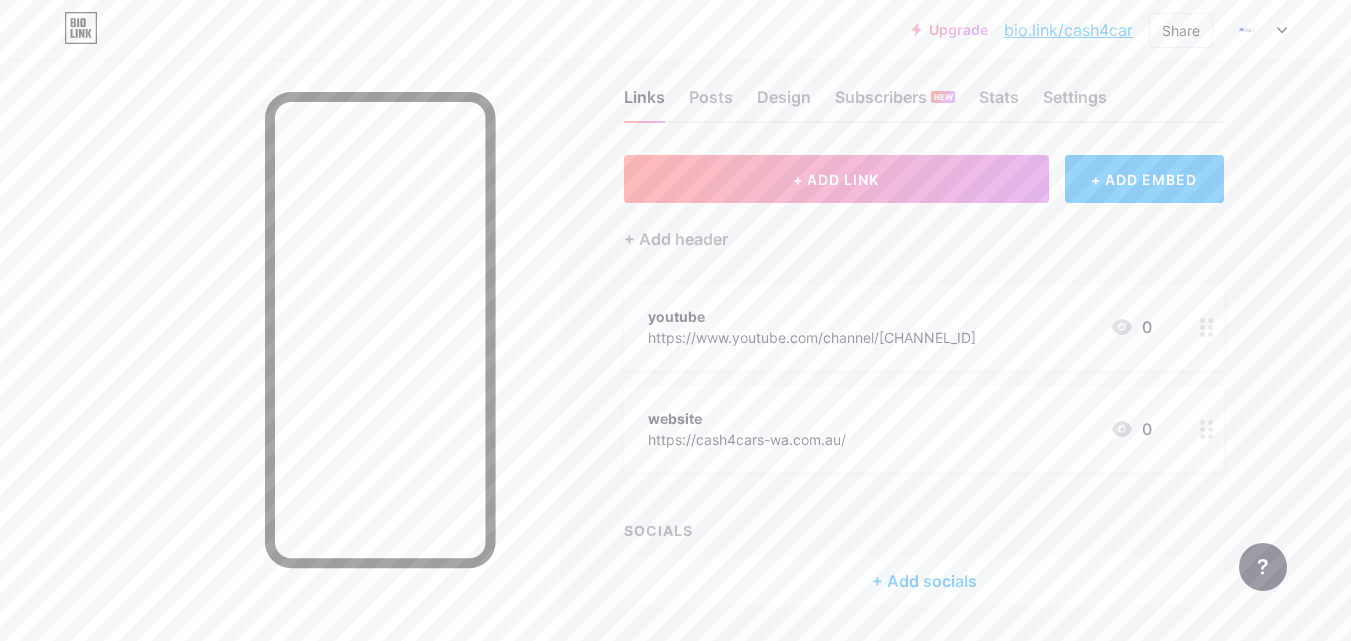 click on "youtube" at bounding box center (812, 316) 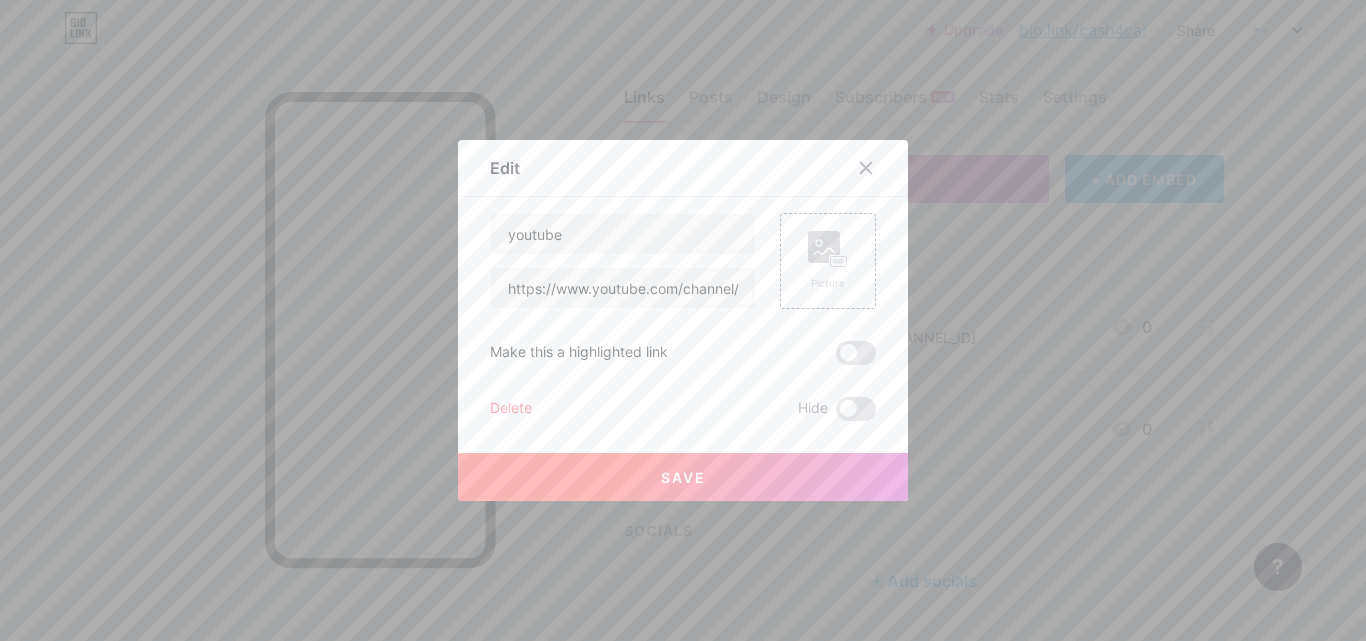 click on "Delete" at bounding box center (511, 409) 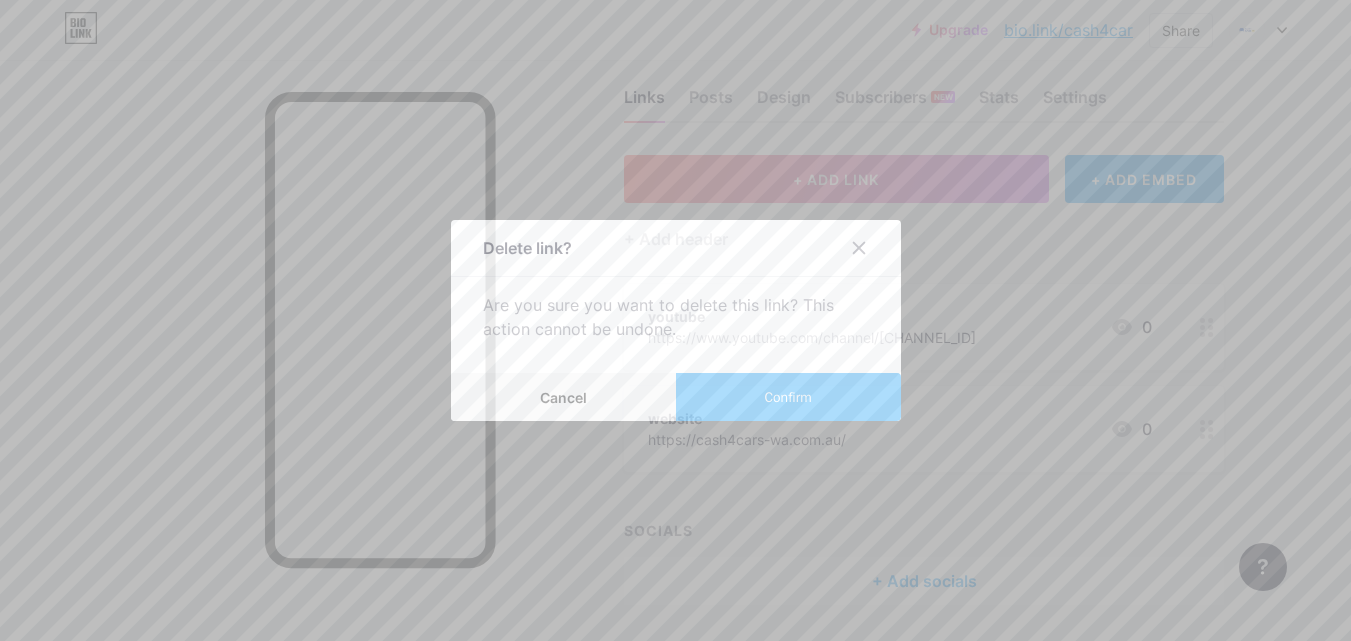 click on "Confirm" at bounding box center [787, 397] 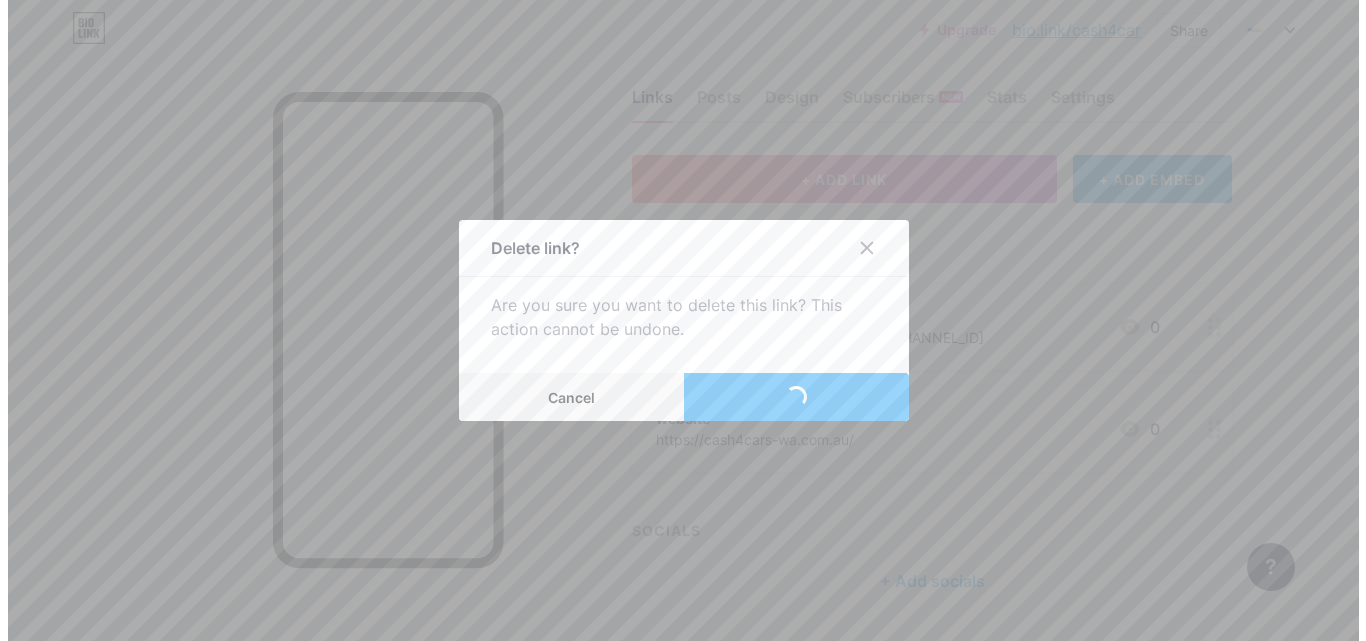 scroll, scrollTop: 0, scrollLeft: 0, axis: both 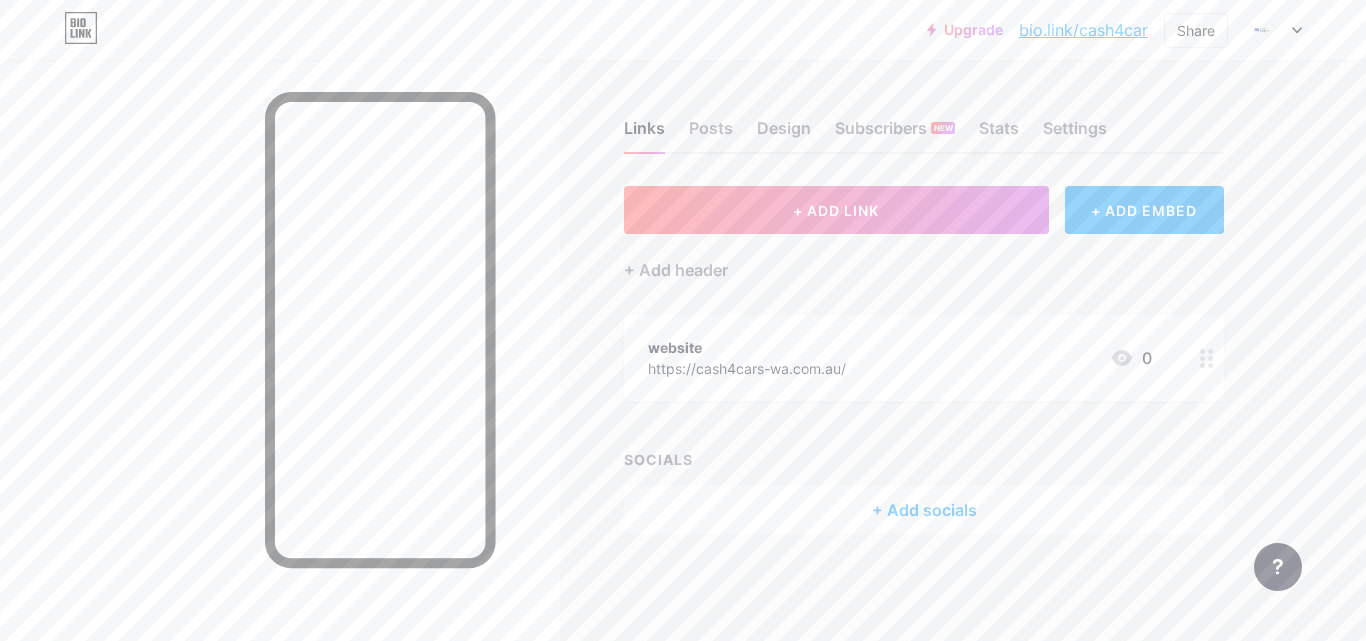 click on "+ Add socials" at bounding box center (924, 510) 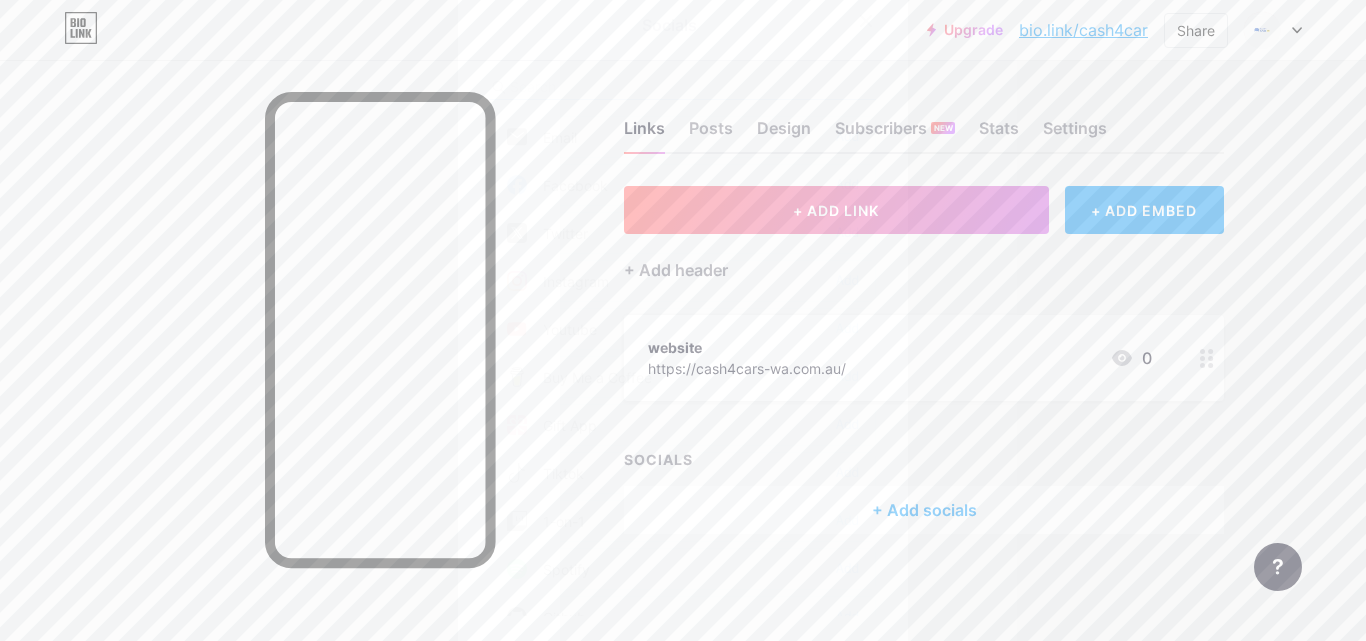 click on "Facebook
Add" at bounding box center [683, 137] 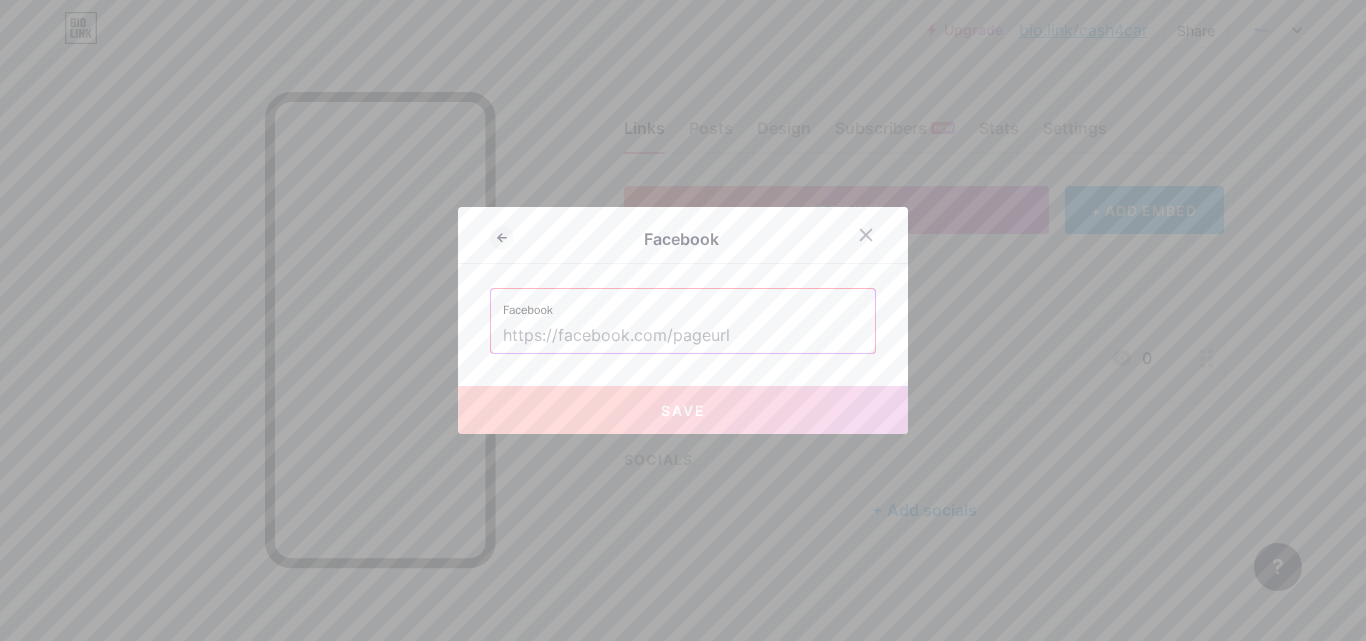 click at bounding box center [683, 336] 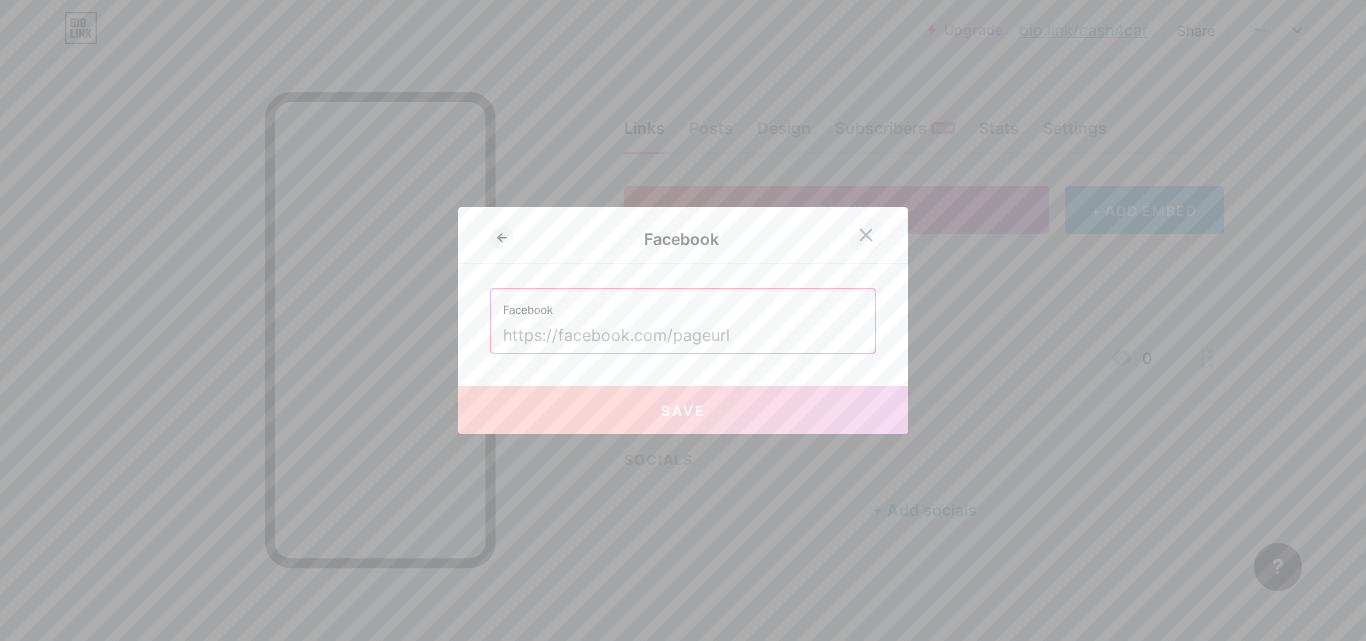 click at bounding box center (866, 235) 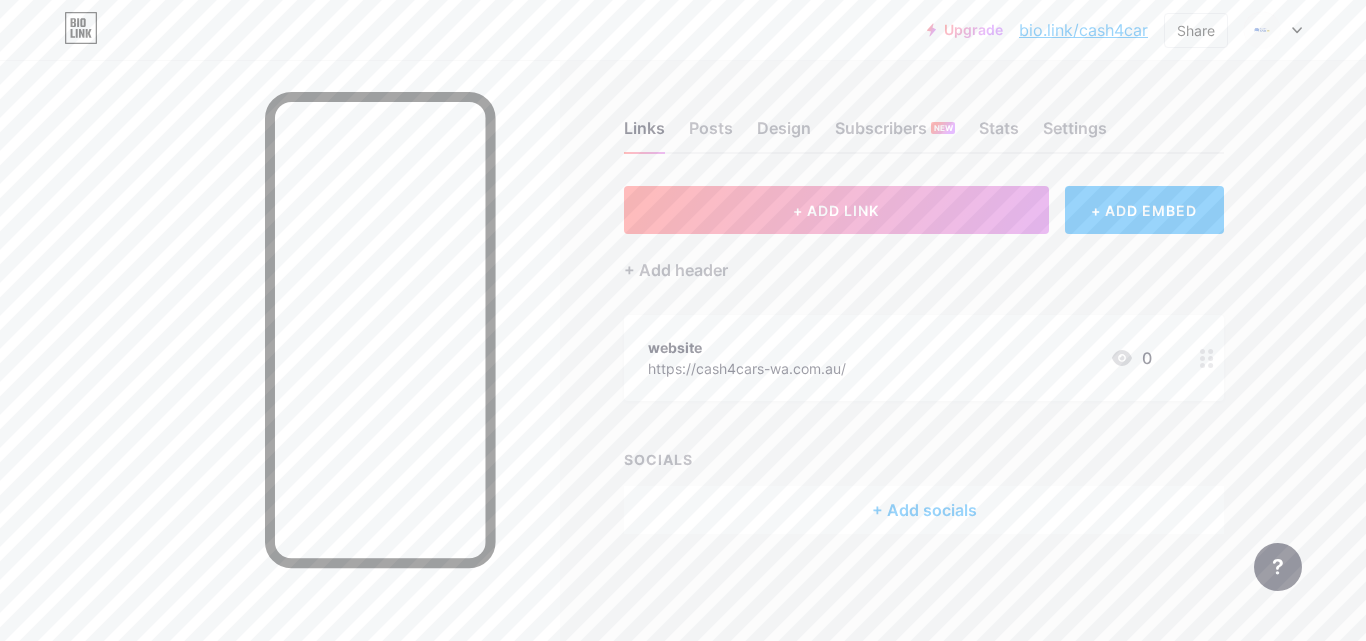click on "+ Add socials" at bounding box center [924, 510] 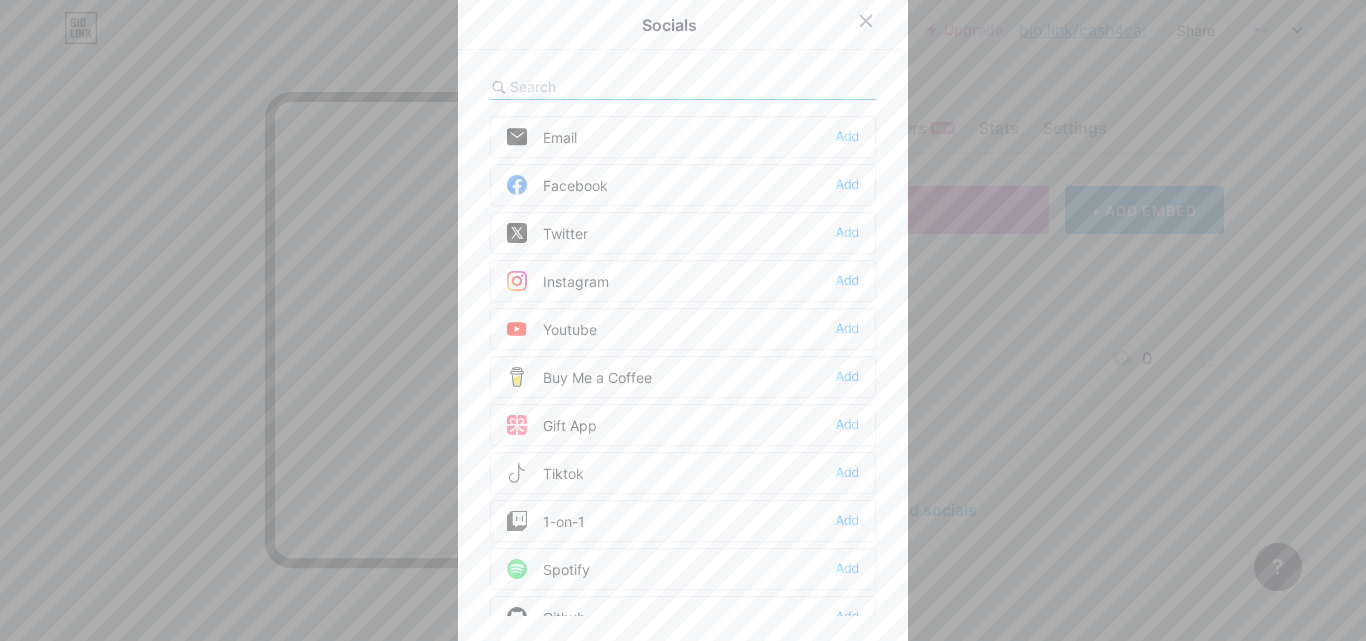 click on "Email
Add" at bounding box center [683, 137] 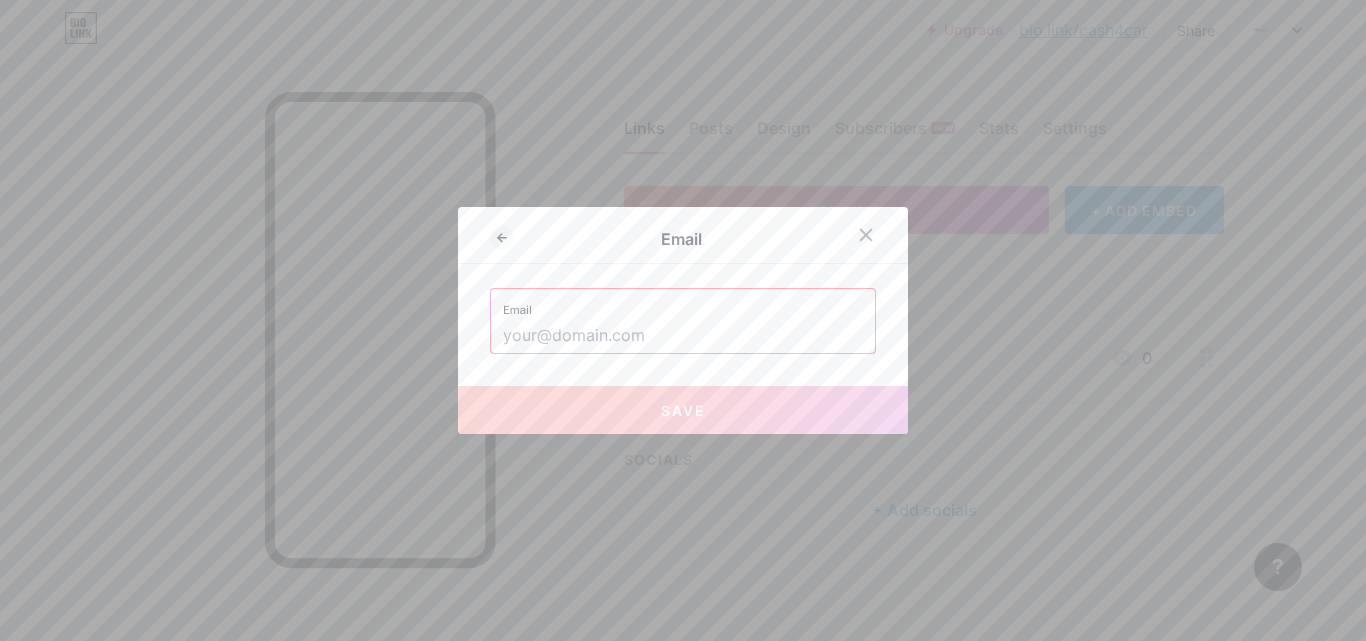 click on "Email" at bounding box center [683, 304] 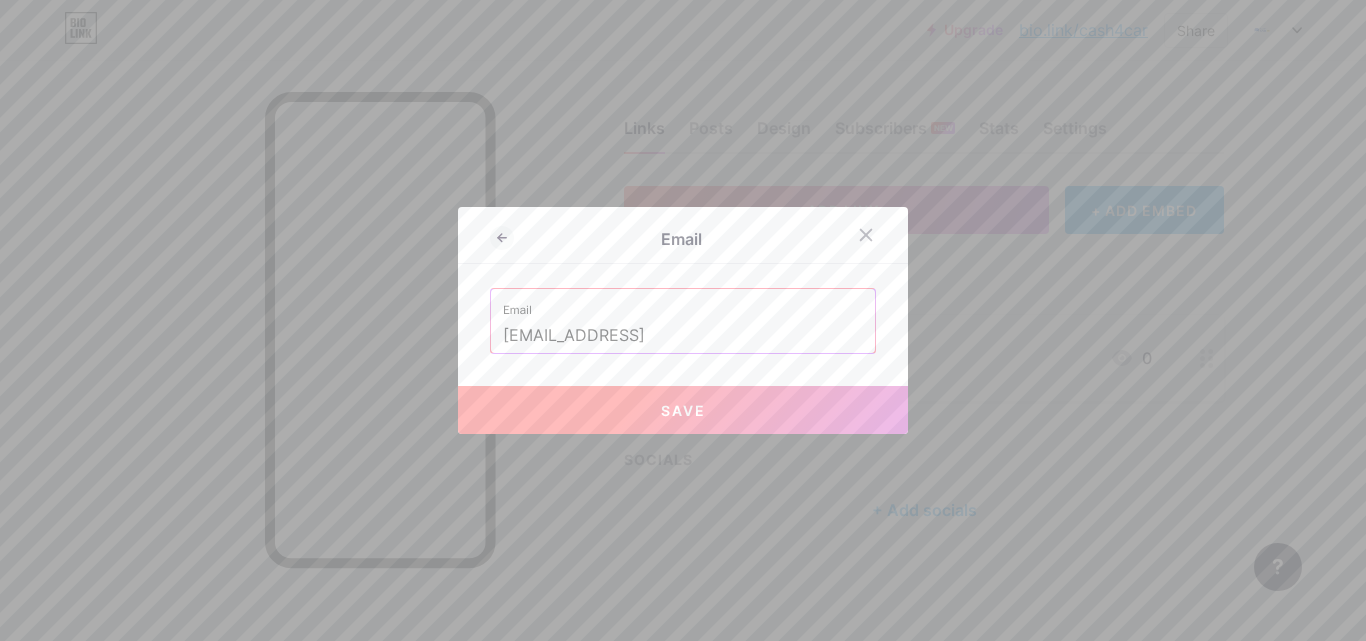 click on "Save" at bounding box center [683, 410] 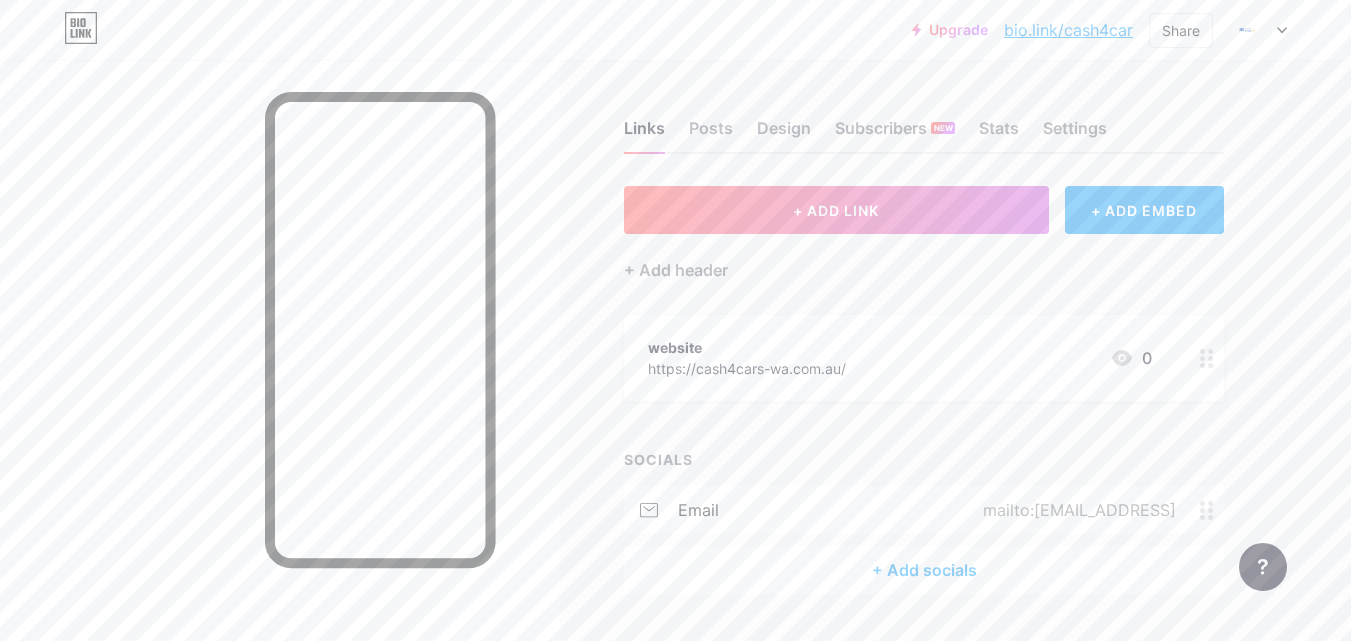 click on "+ Add socials" at bounding box center (924, 570) 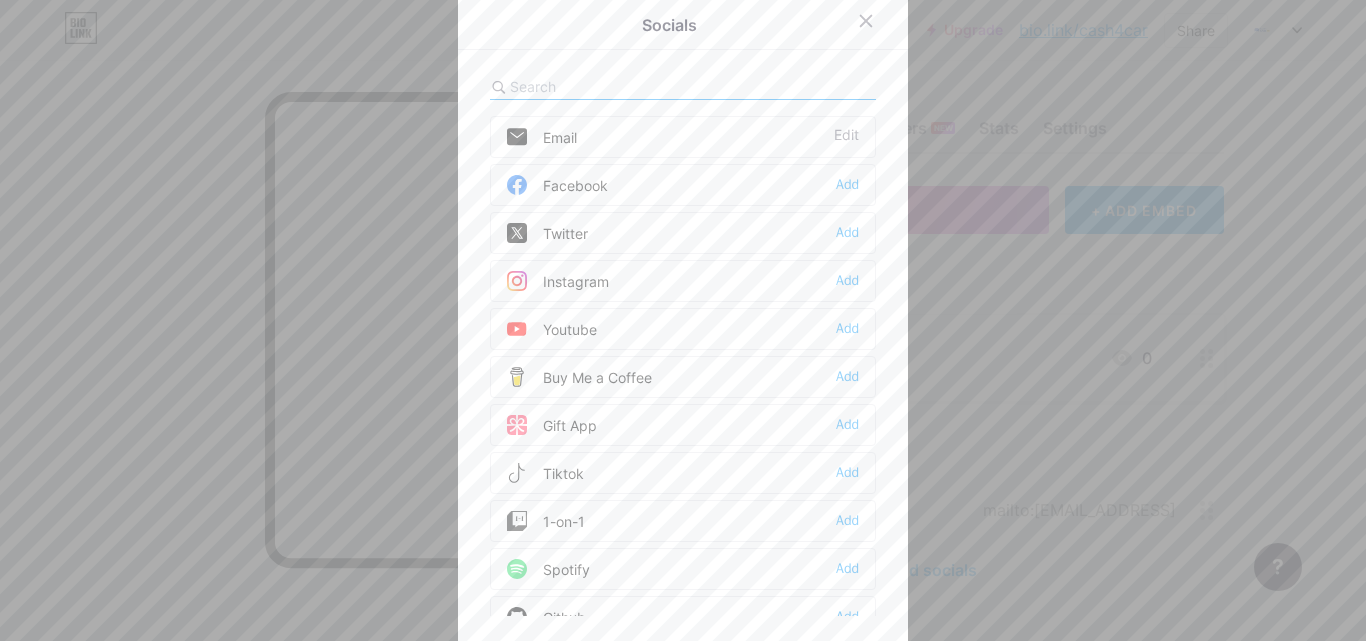 click on "Facebook" at bounding box center (542, 137) 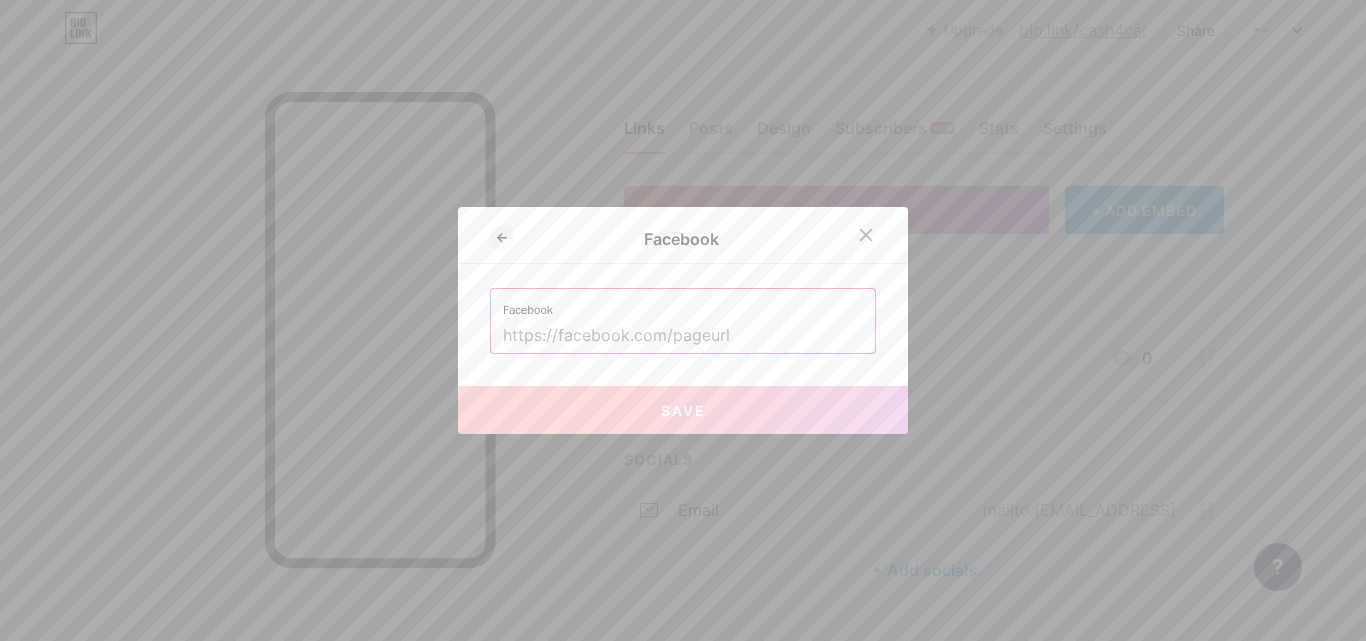 click at bounding box center [683, 336] 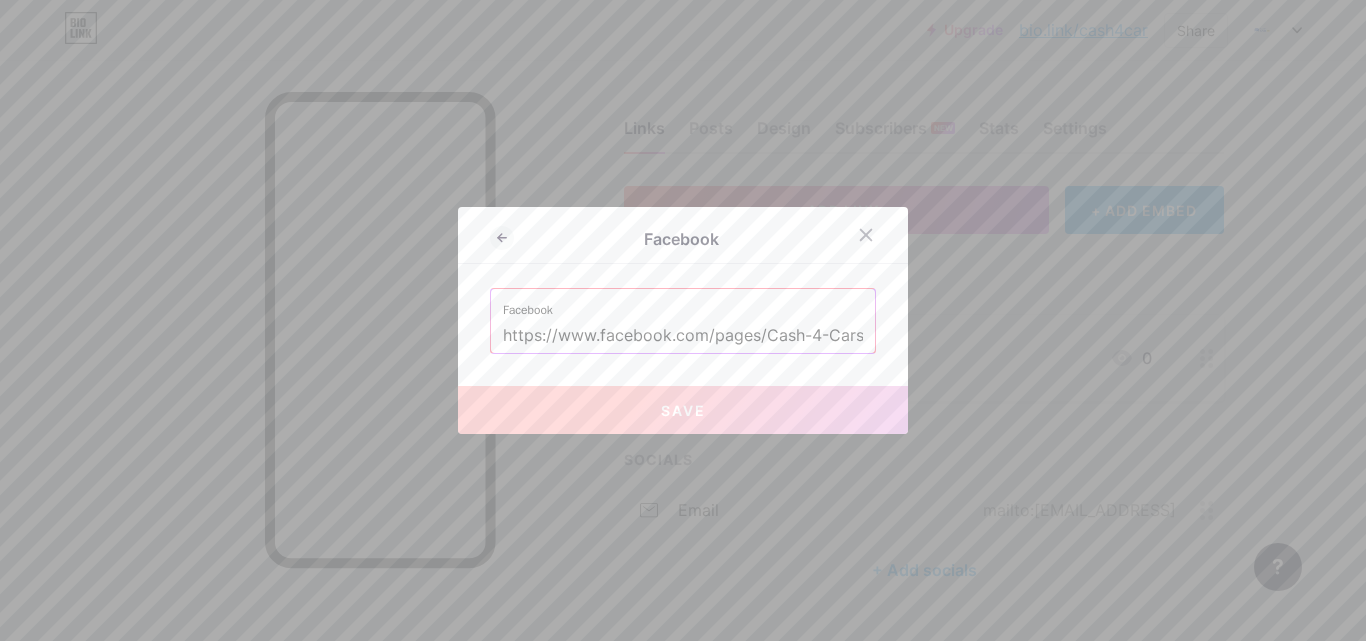 scroll, scrollTop: 0, scrollLeft: 178, axis: horizontal 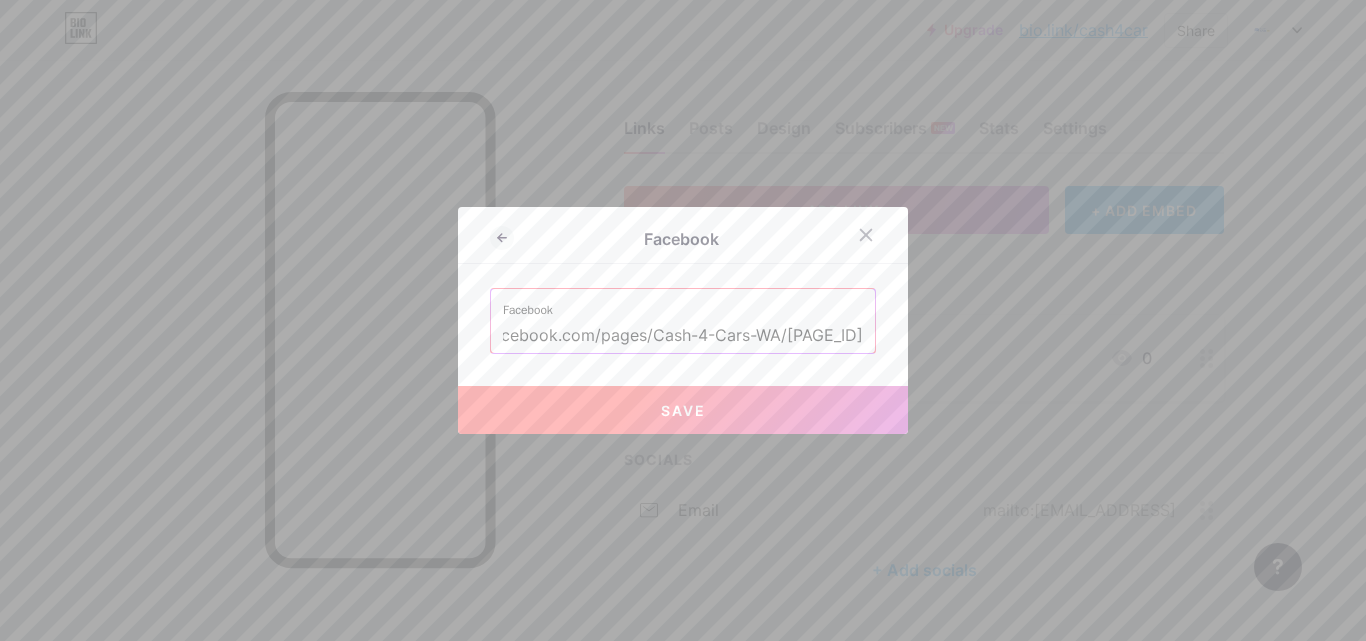 type on "https://www.facebook.com/pages/Cash-4-Cars-WA/[PAGE_ID]" 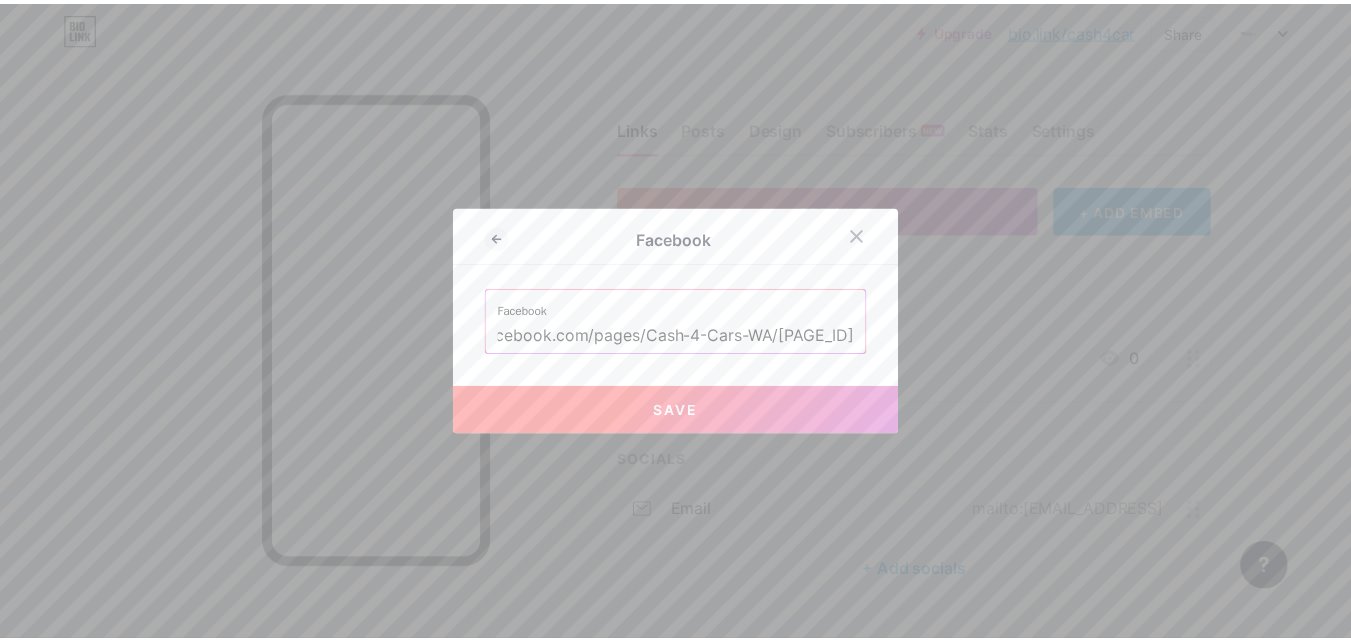 scroll, scrollTop: 0, scrollLeft: 0, axis: both 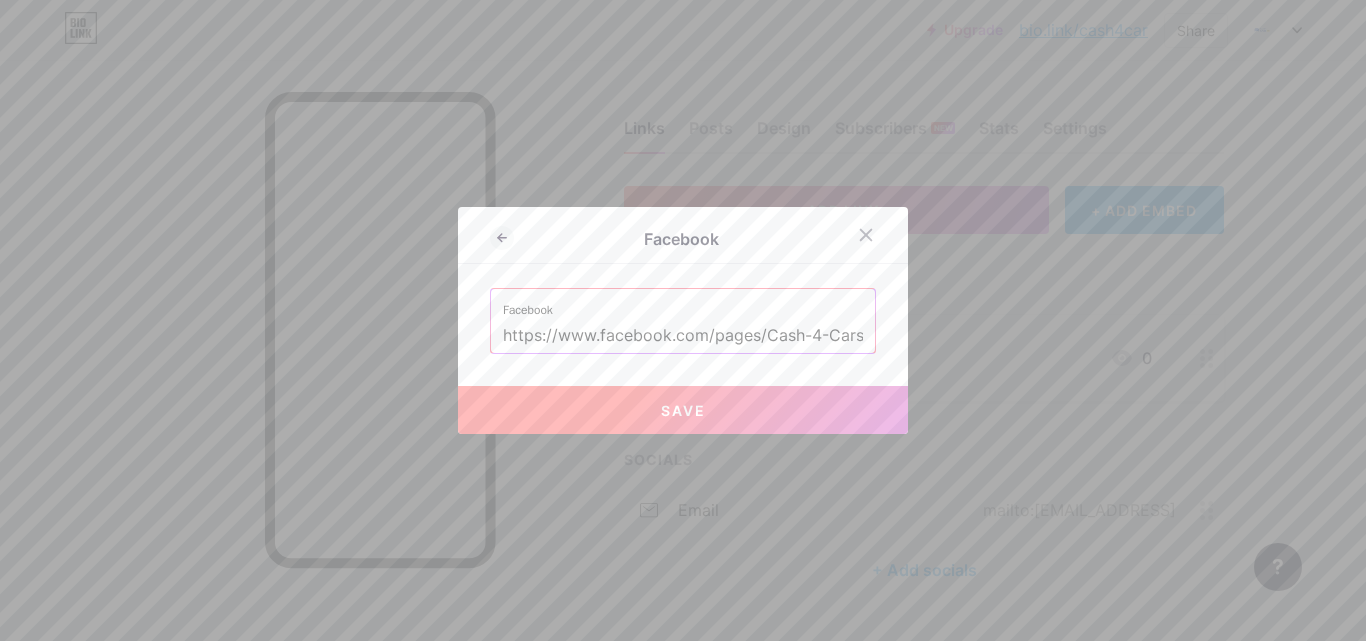 click on "Save" at bounding box center [683, 410] 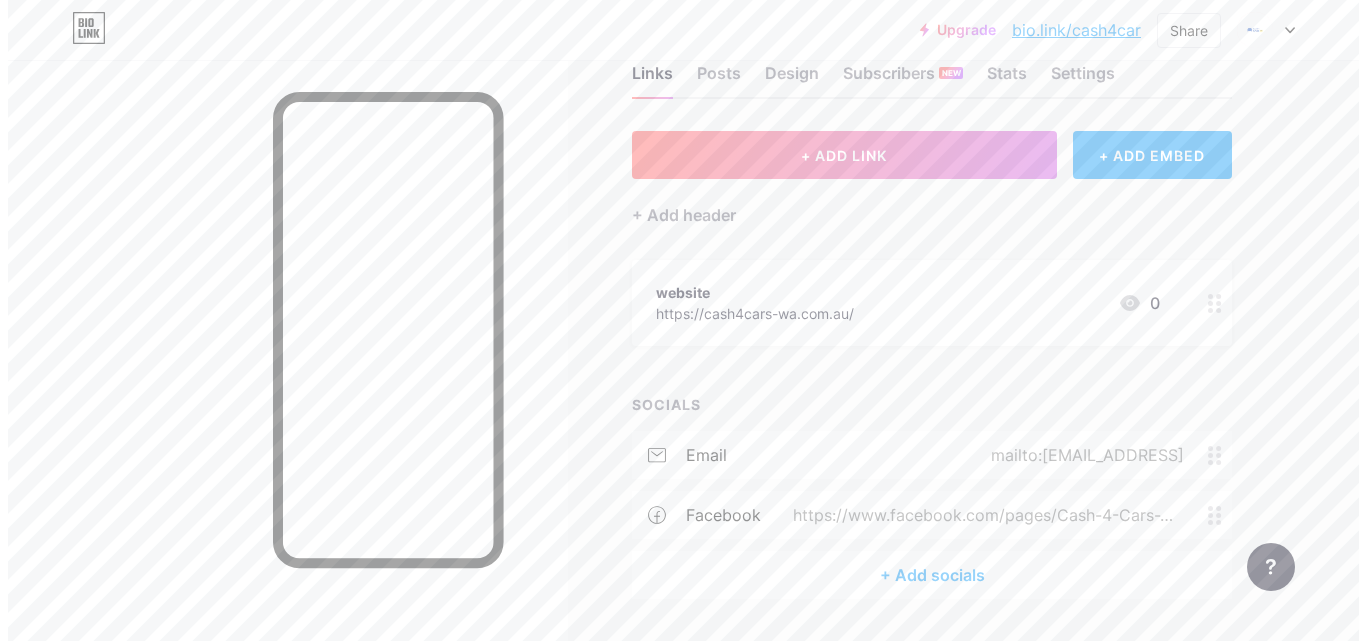 scroll, scrollTop: 112, scrollLeft: 0, axis: vertical 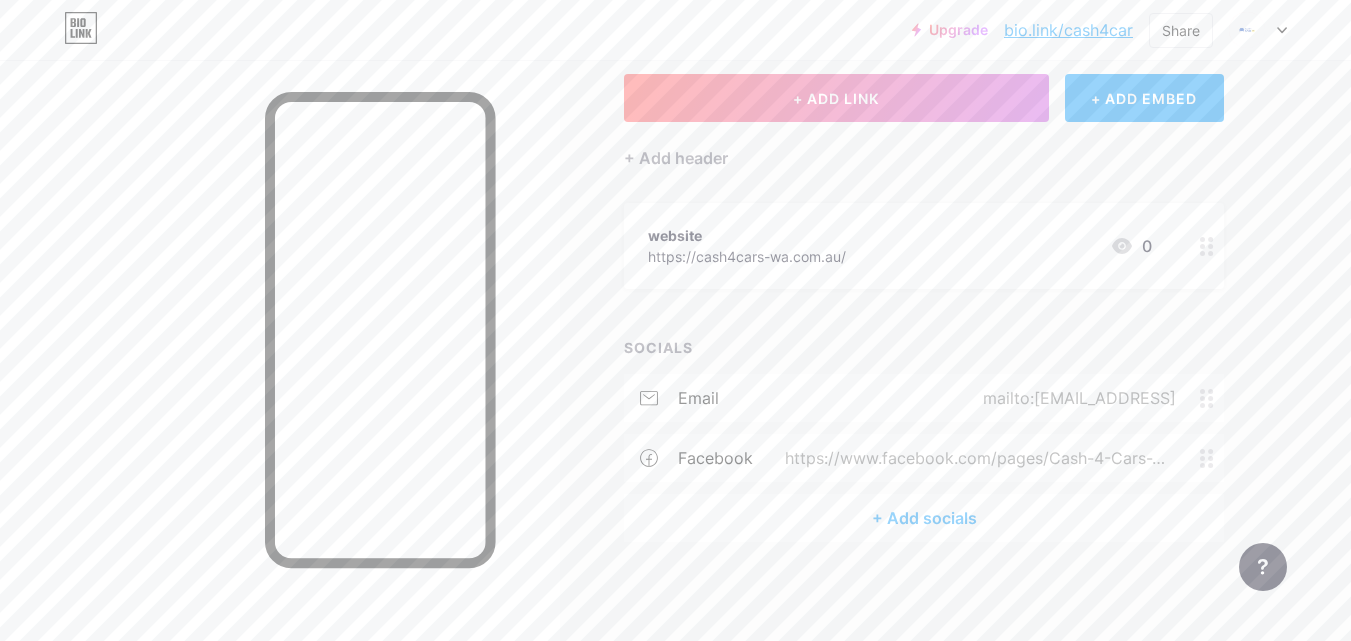 click on "+ Add socials" at bounding box center (924, 518) 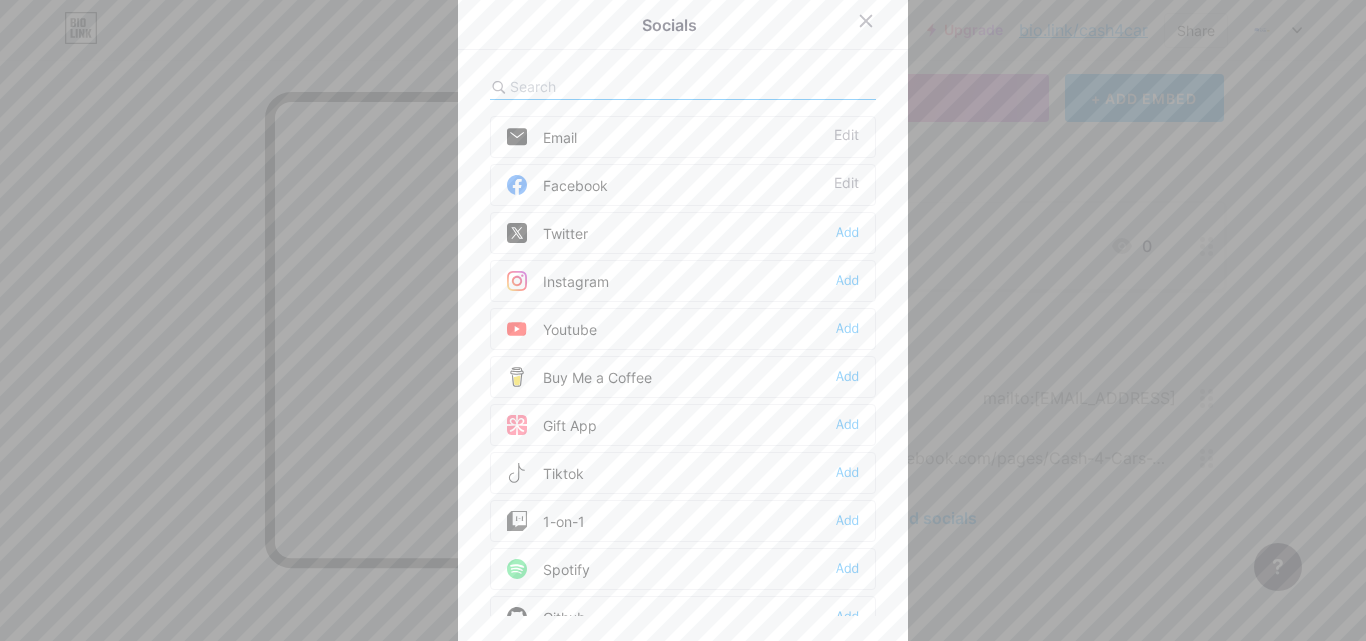 click on "Twitter" at bounding box center [542, 137] 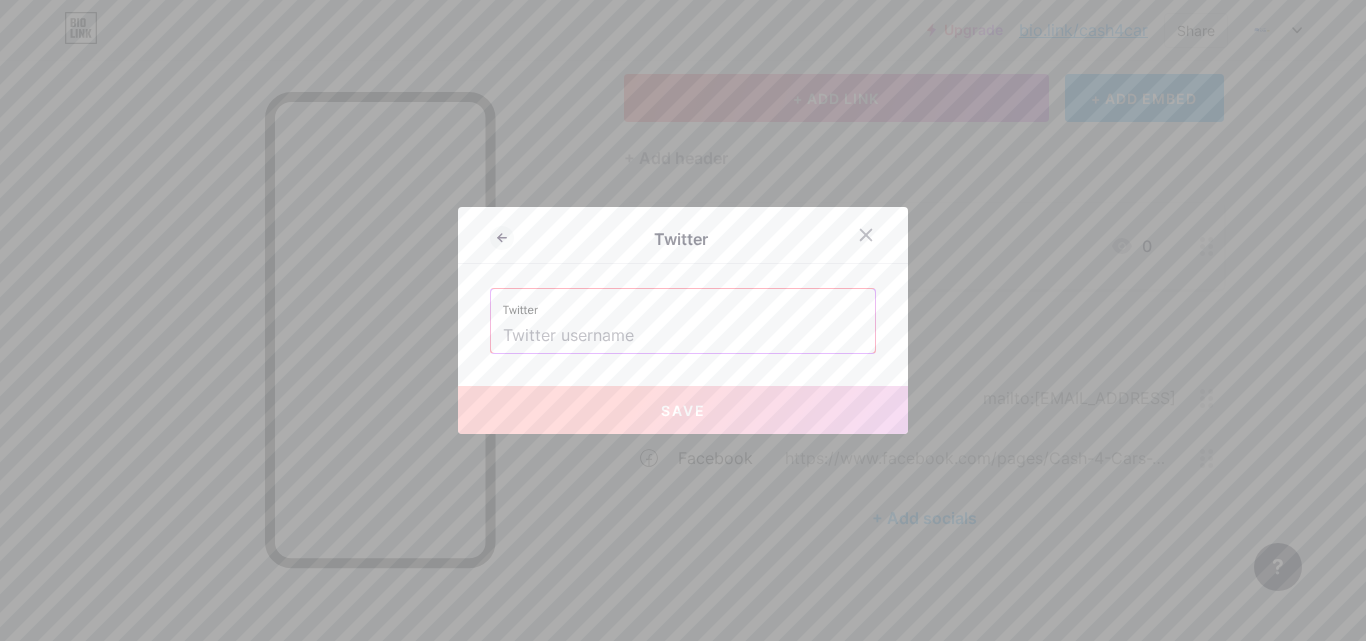 click at bounding box center [683, 336] 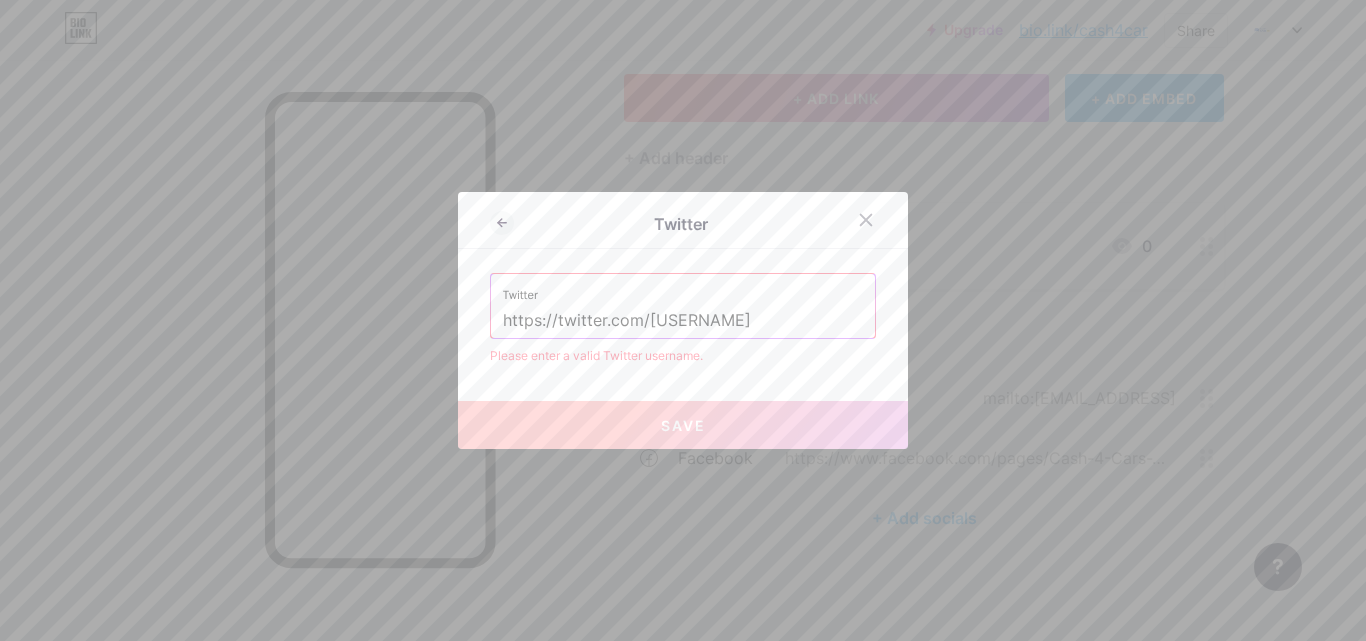 type on "https://twitter.com/[USERNAME]" 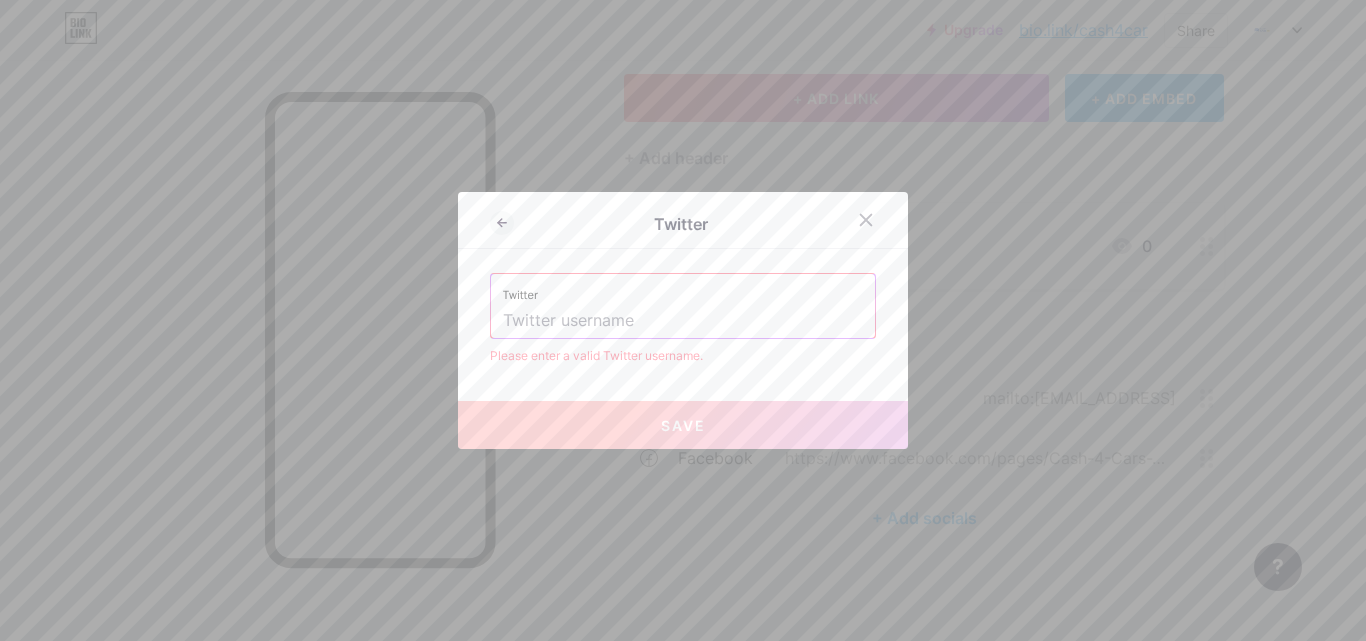 paste on "https://twitter.com/[USERNAME]" 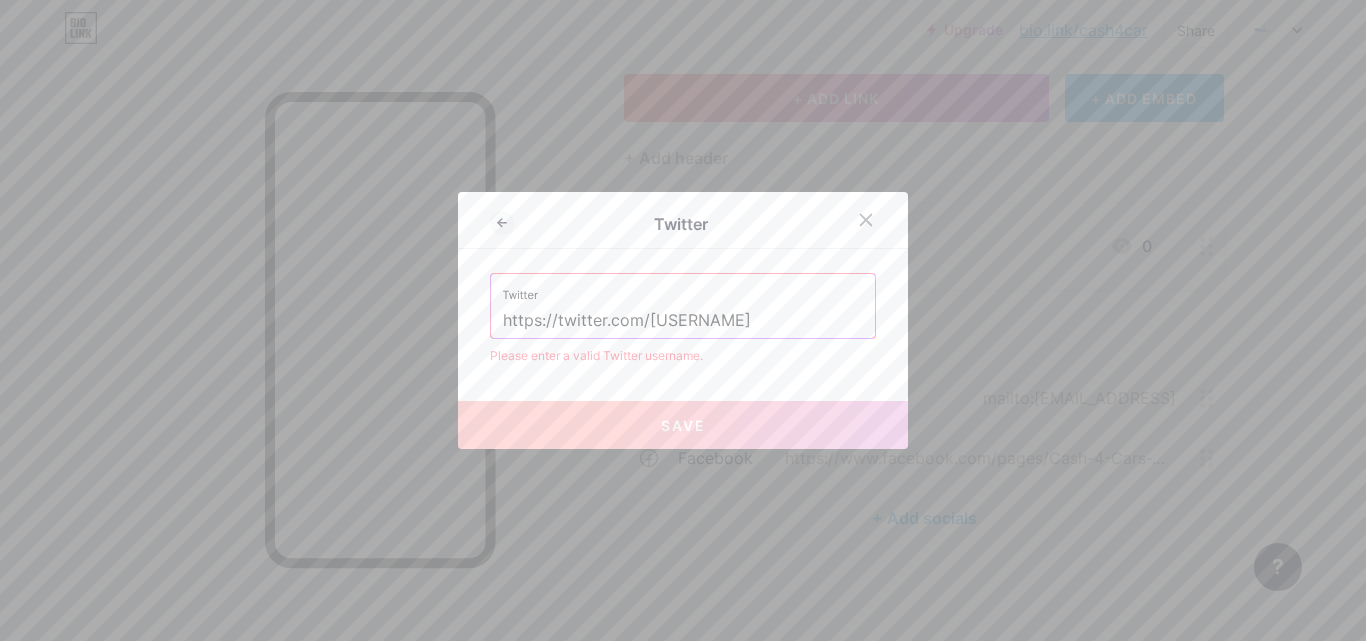 click on "Save" at bounding box center (683, 425) 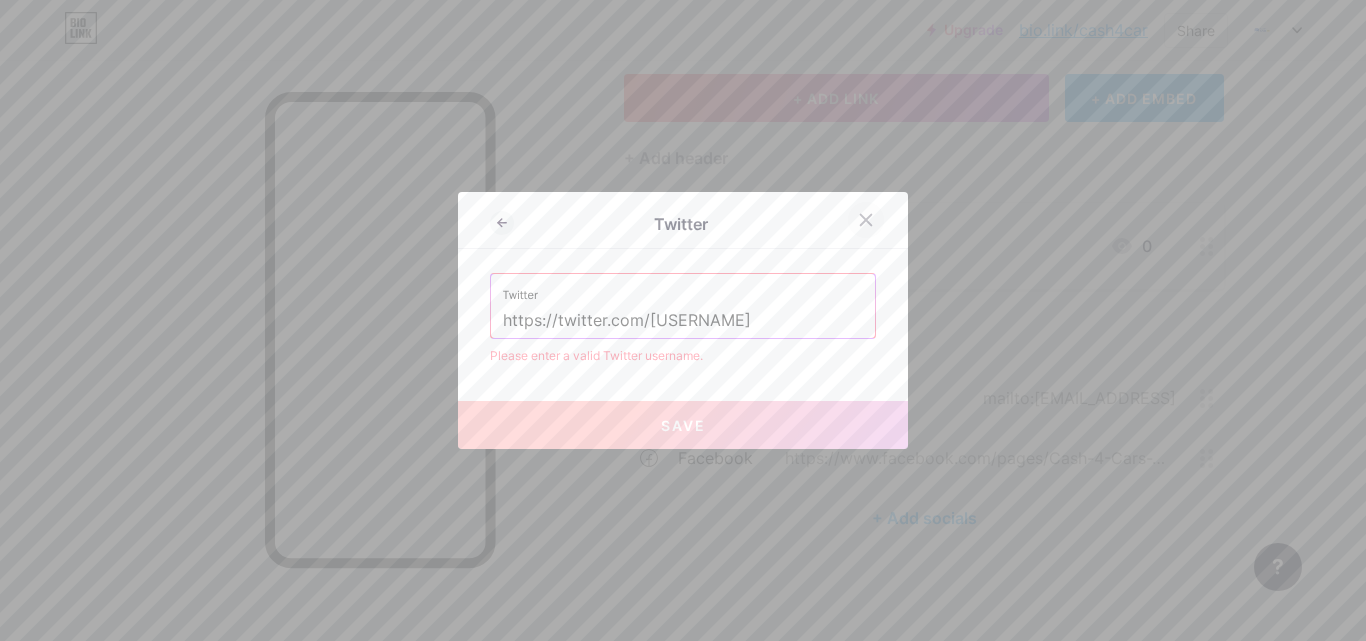 click at bounding box center (866, 220) 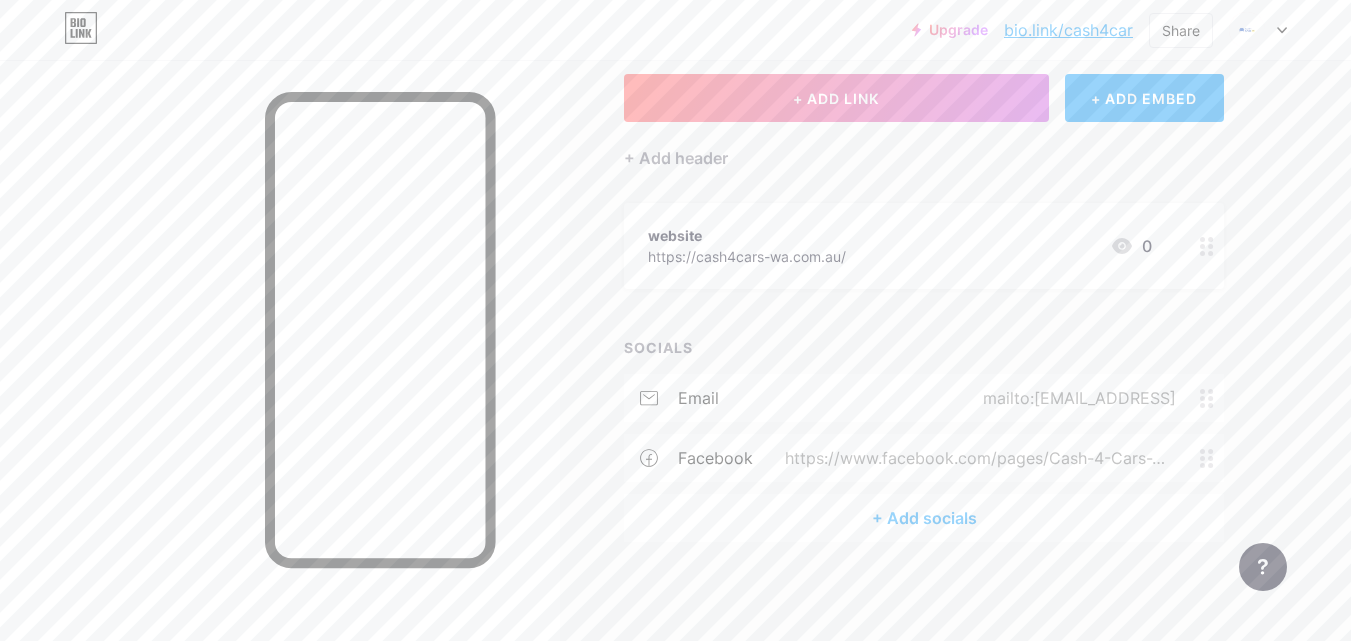 click on "+ Add socials" at bounding box center [924, 518] 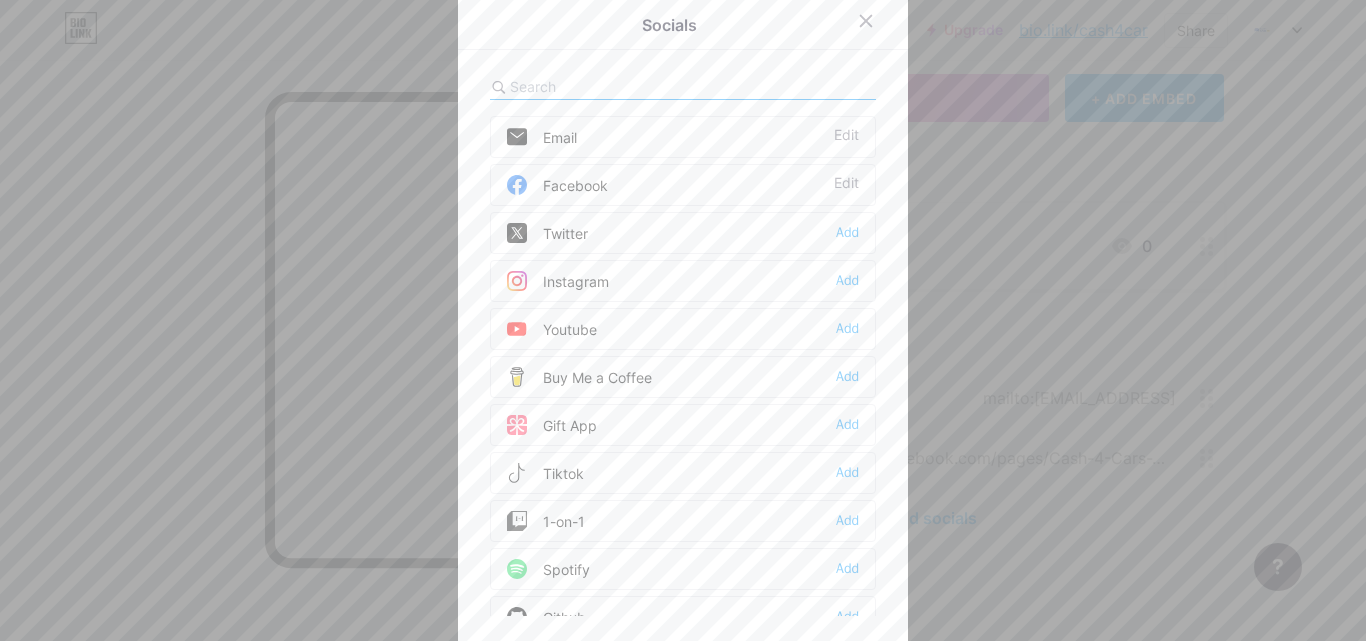click on "Youtube" at bounding box center [542, 137] 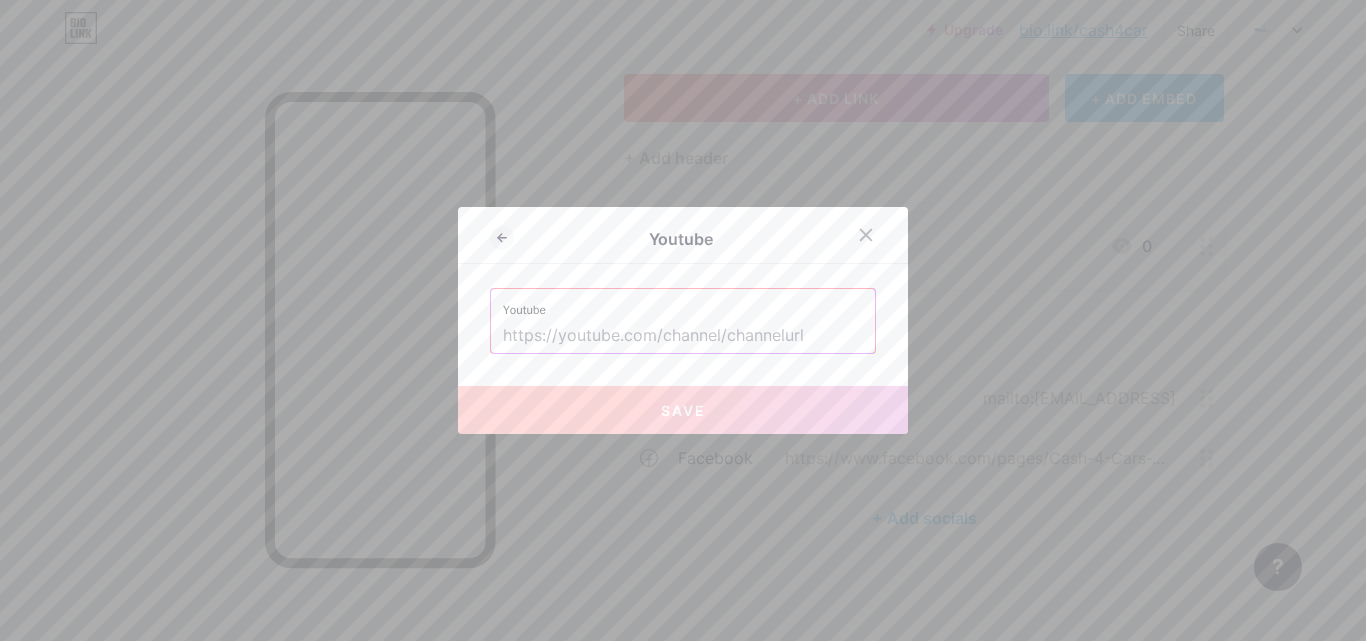 click at bounding box center [683, 336] 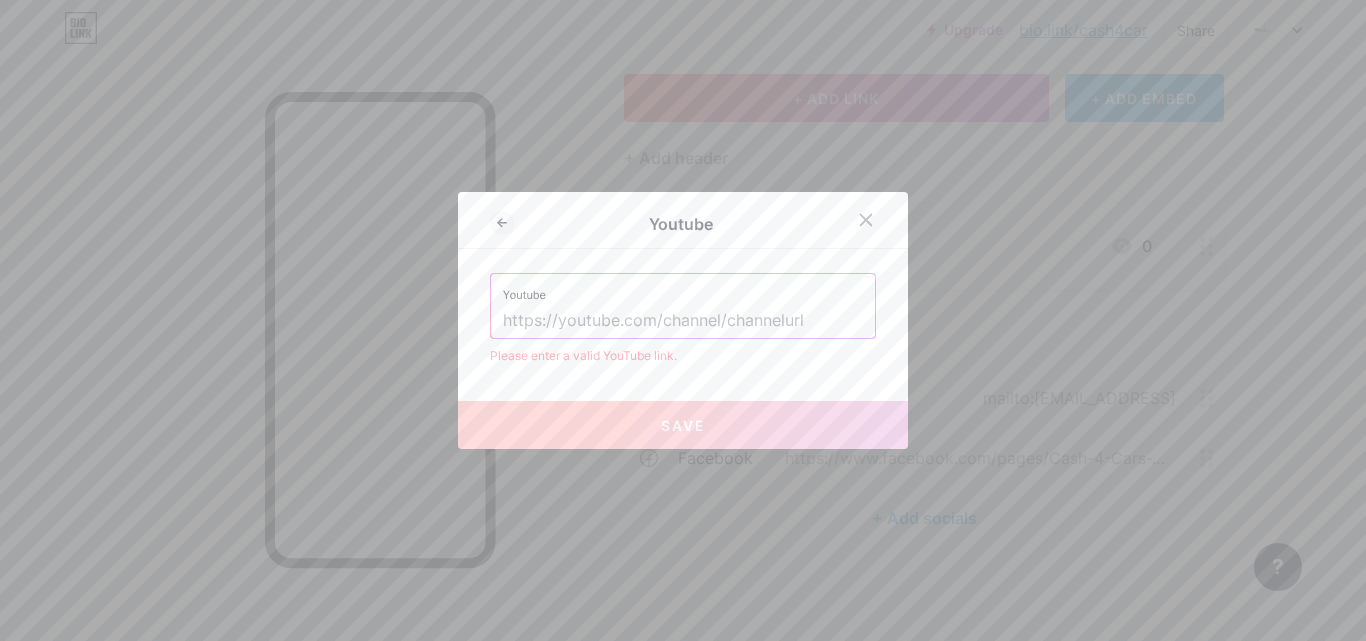 paste on "https://www.youtube.com/channel/[CHANNEL_ID]" 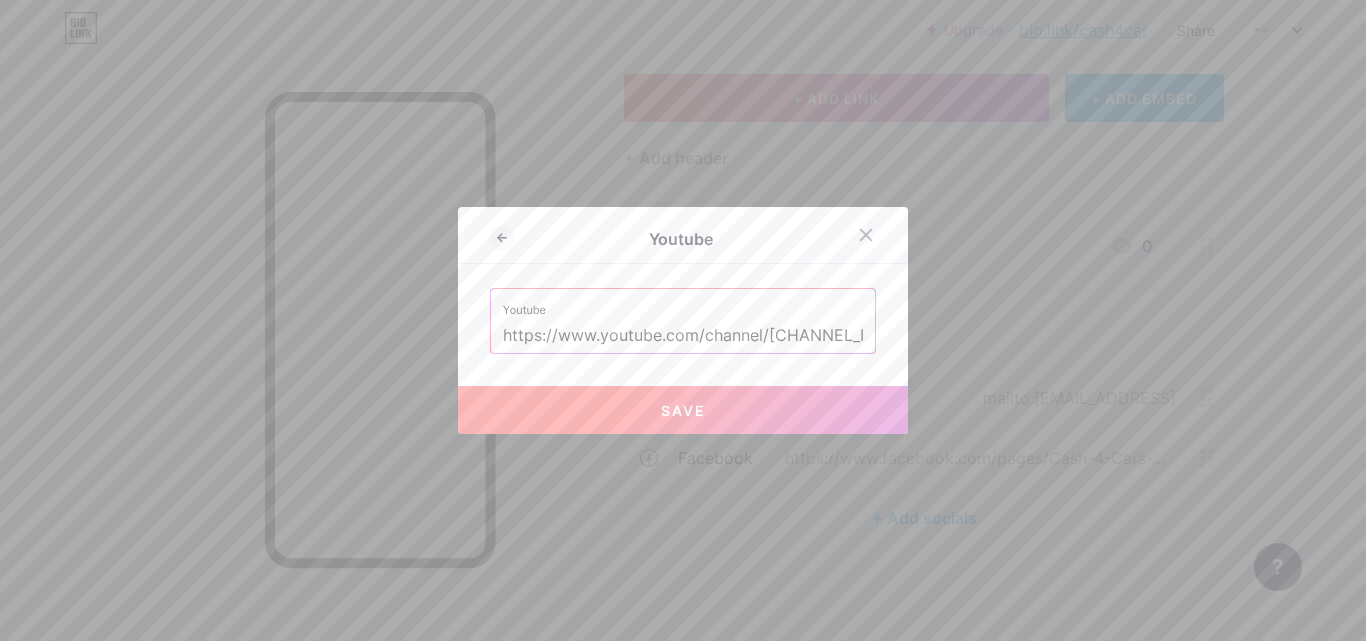 scroll, scrollTop: 0, scrollLeft: 134, axis: horizontal 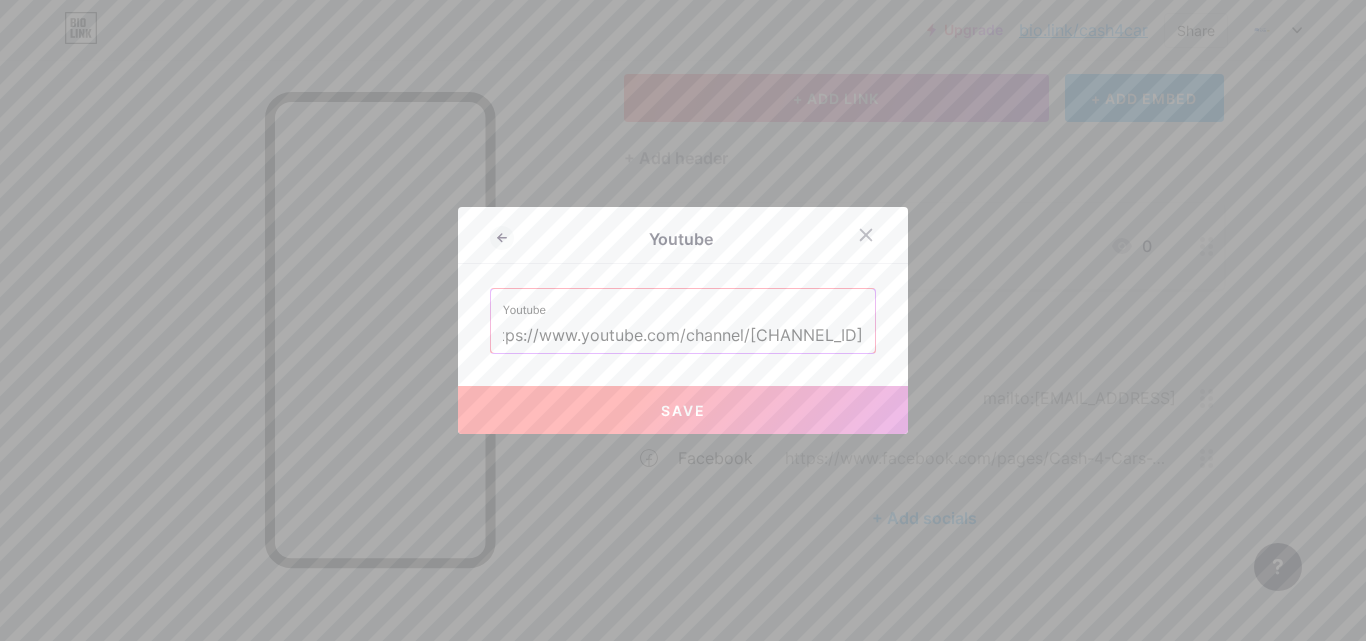 type on "https://www.youtube.com/channel/[CHANNEL_ID]" 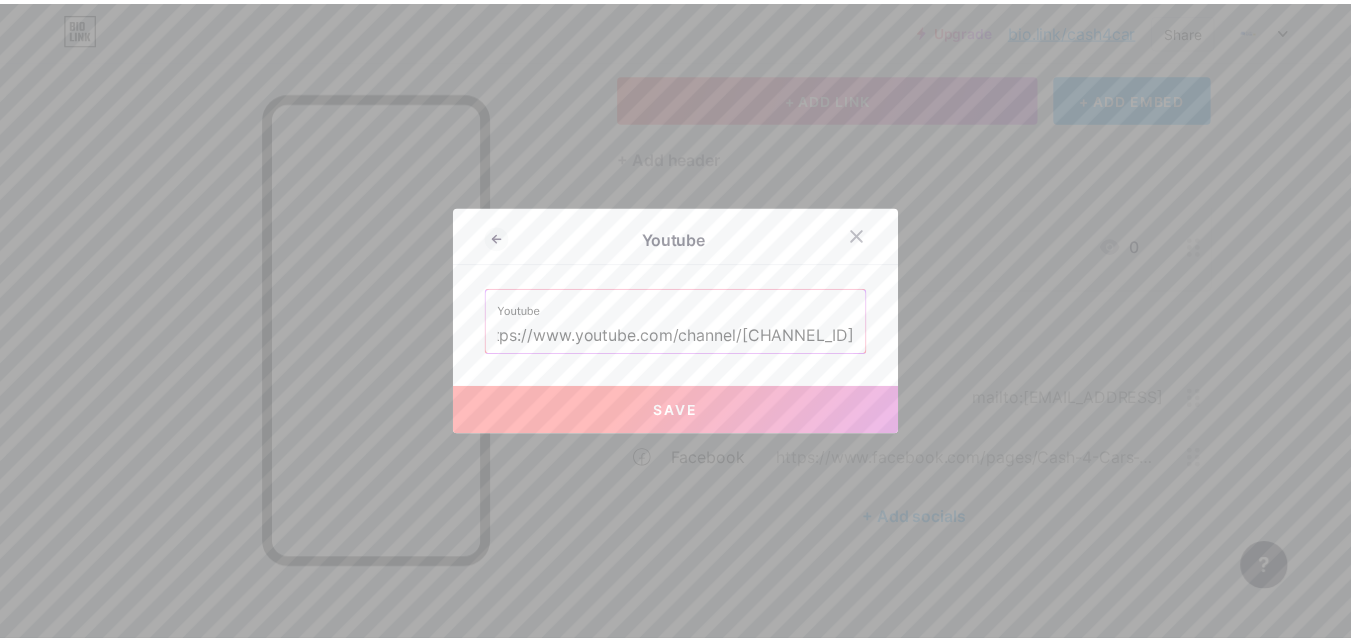 scroll, scrollTop: 0, scrollLeft: 0, axis: both 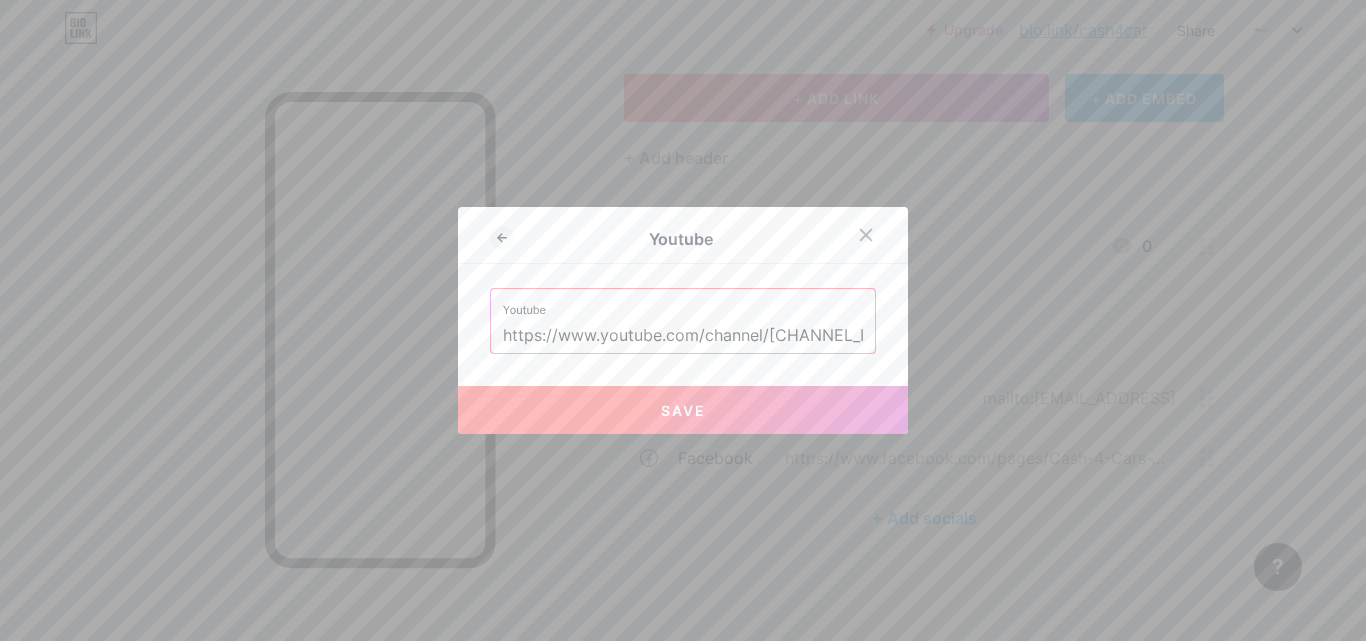 click on "Save" at bounding box center [683, 410] 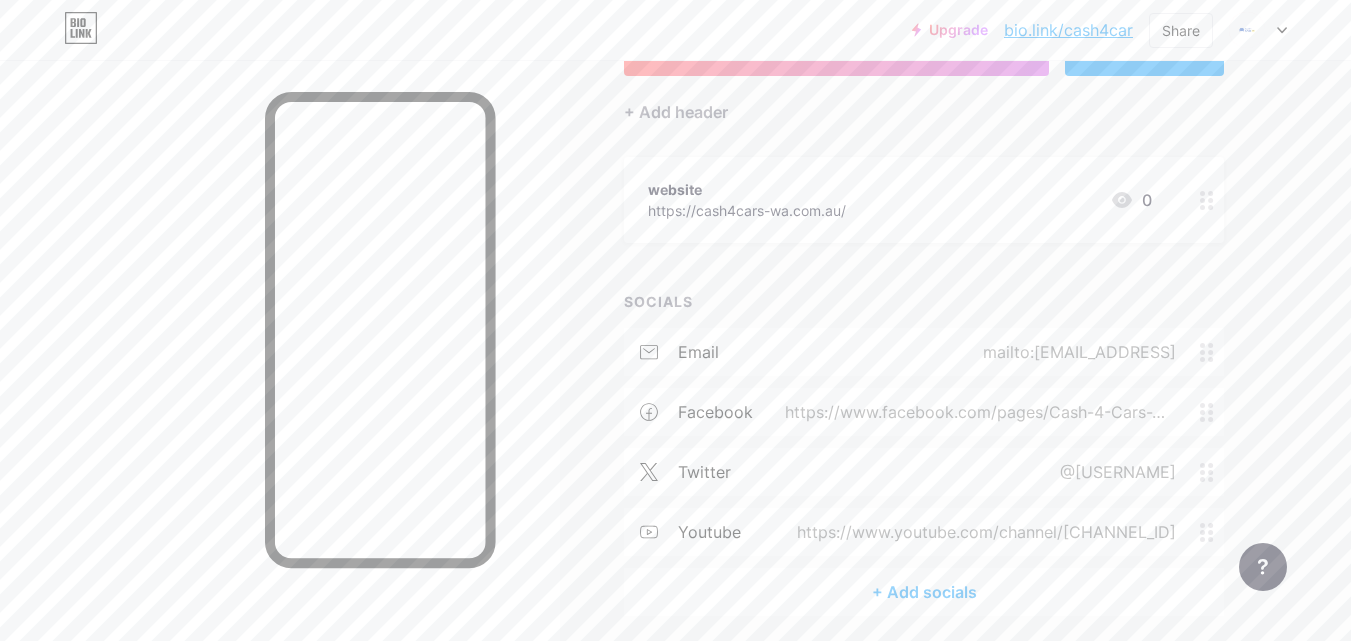 scroll, scrollTop: 0, scrollLeft: 0, axis: both 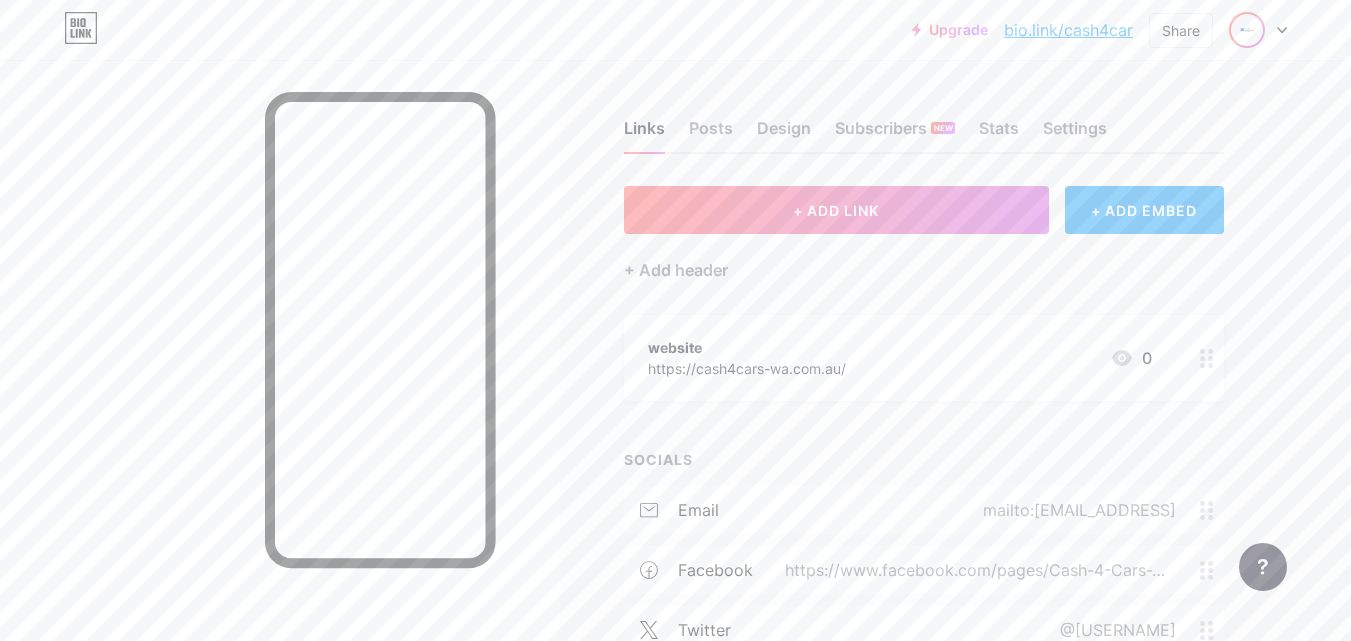 click at bounding box center (1247, 30) 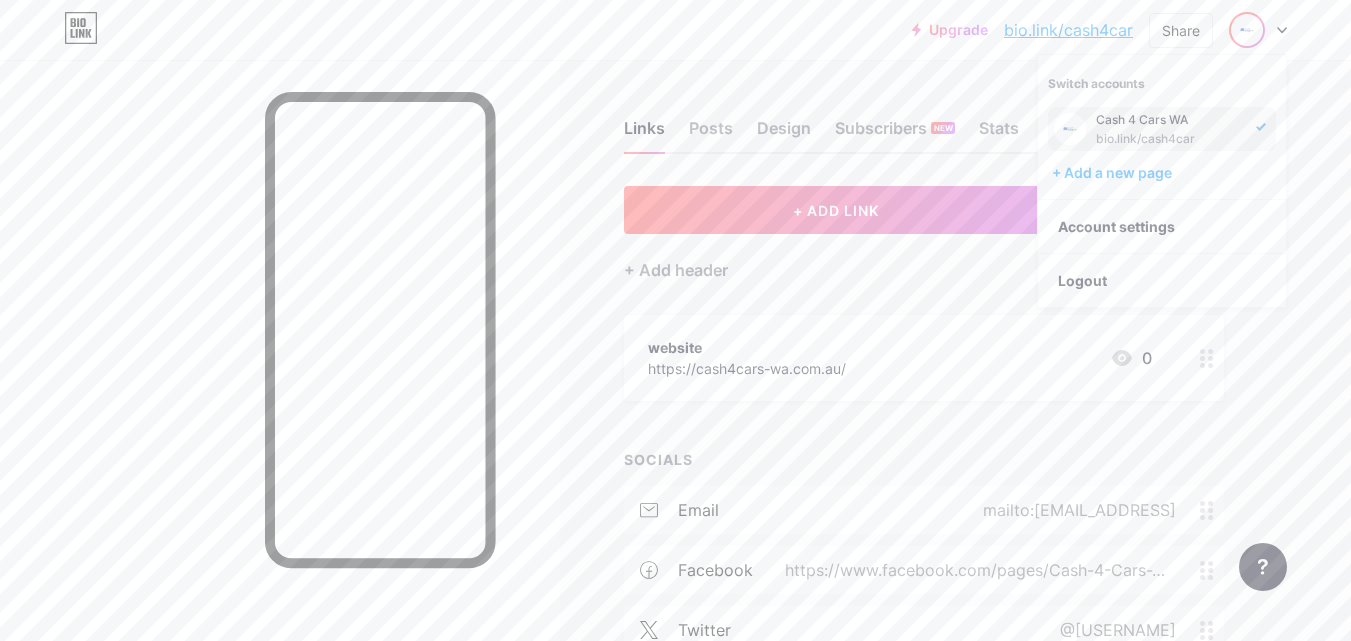 click at bounding box center (1070, 129) 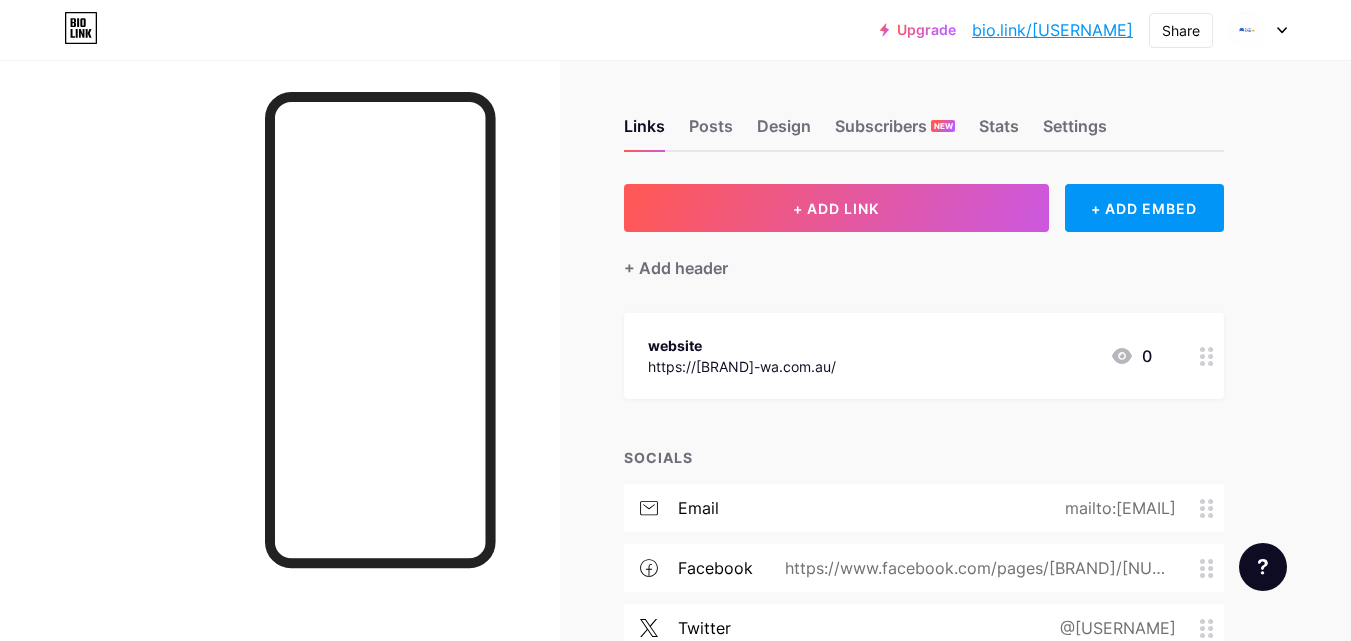 scroll, scrollTop: 0, scrollLeft: 0, axis: both 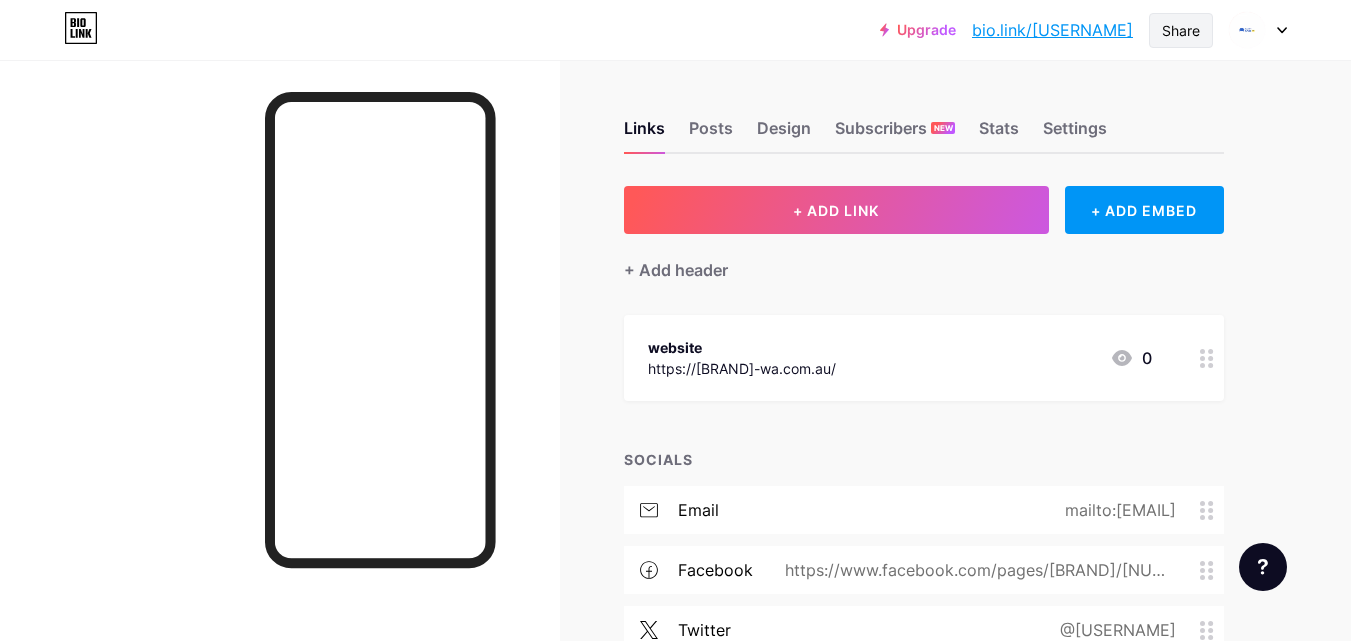 click on "Share" at bounding box center [1181, 30] 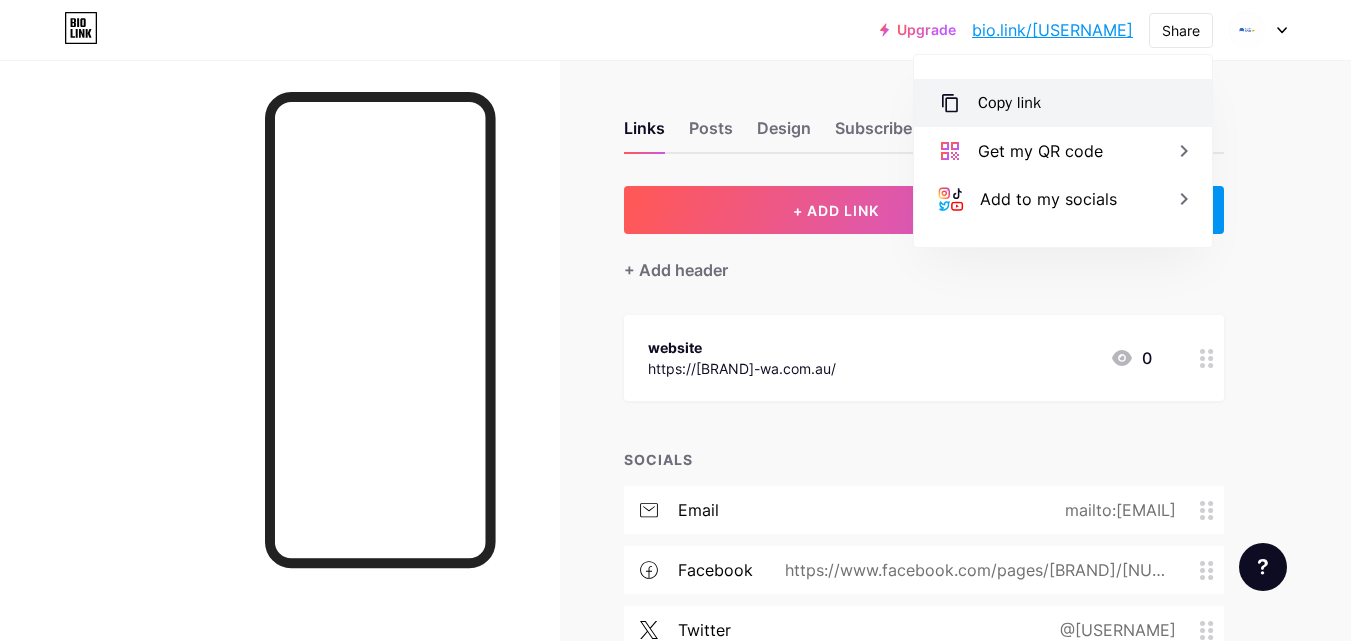 click on "Copy link" at bounding box center (1009, 103) 